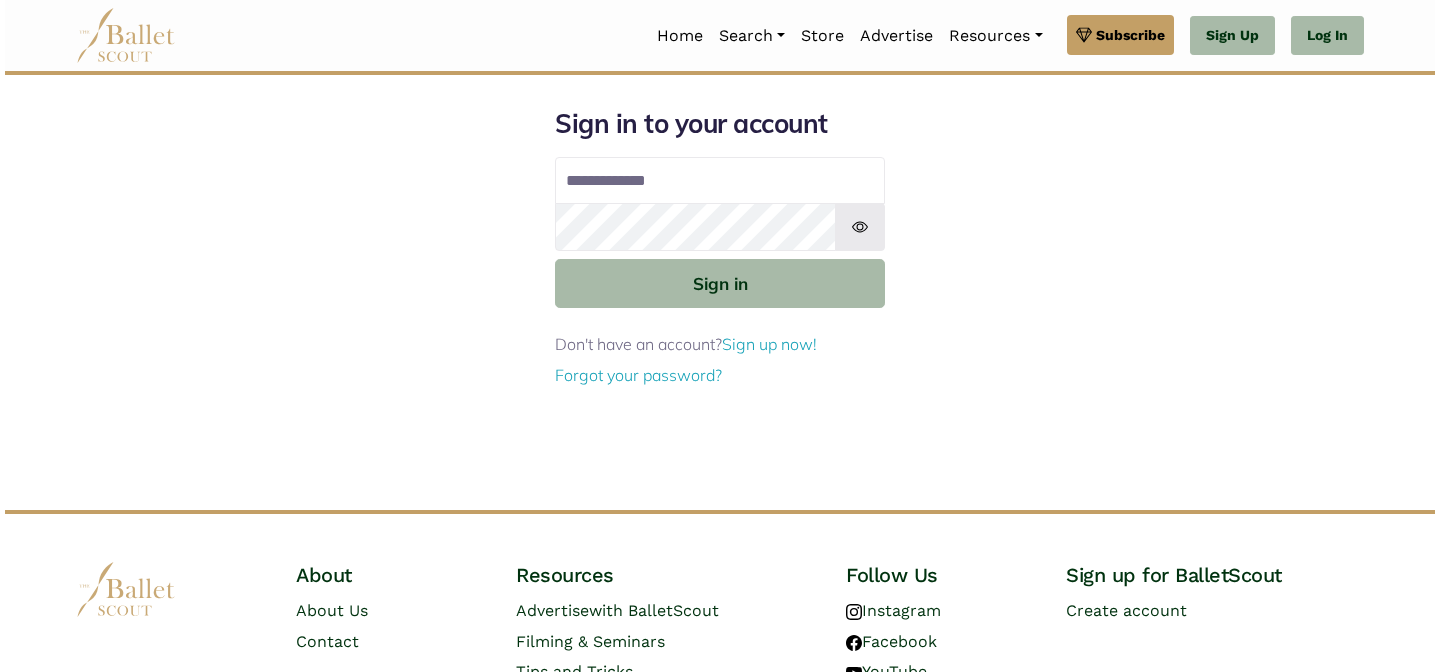 scroll, scrollTop: 0, scrollLeft: 0, axis: both 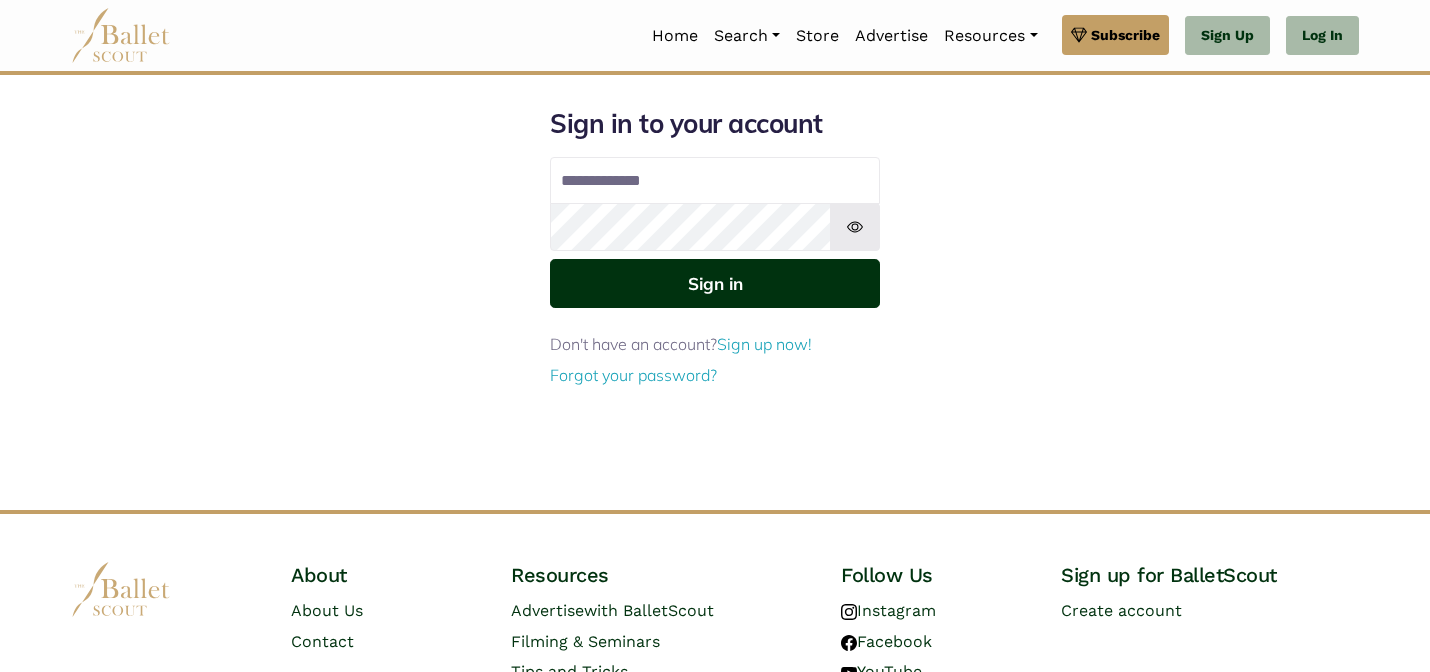 type on "**********" 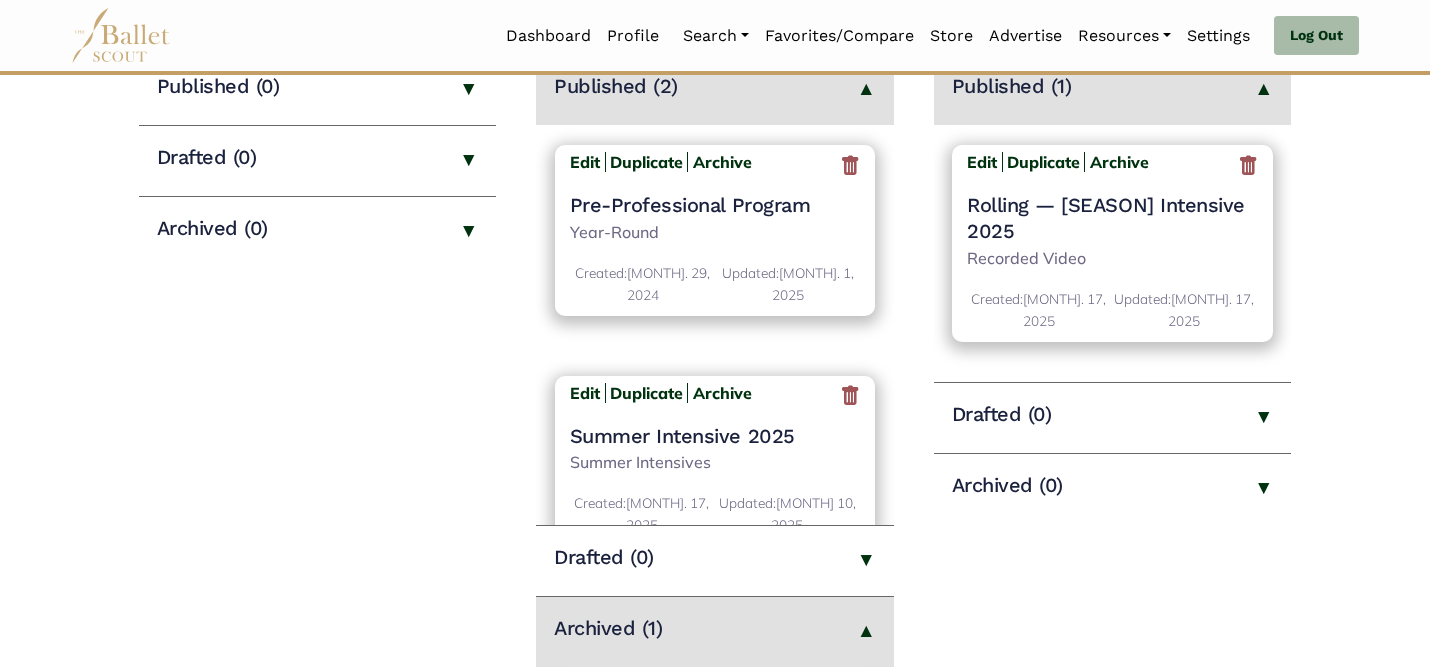 scroll, scrollTop: 320, scrollLeft: 0, axis: vertical 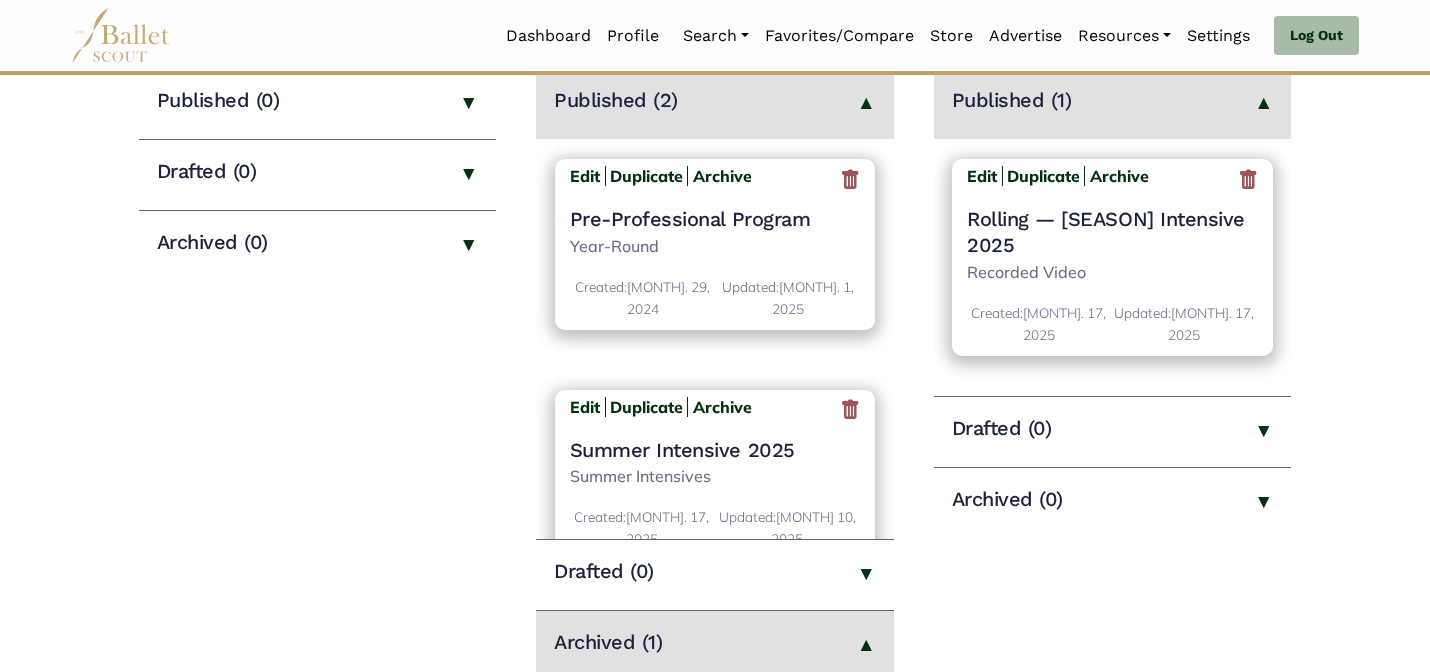 click on "Jobs
Create New Job Listing  >
Published (0)
Drafted (0)
Archived (0)" at bounding box center [318, 417] 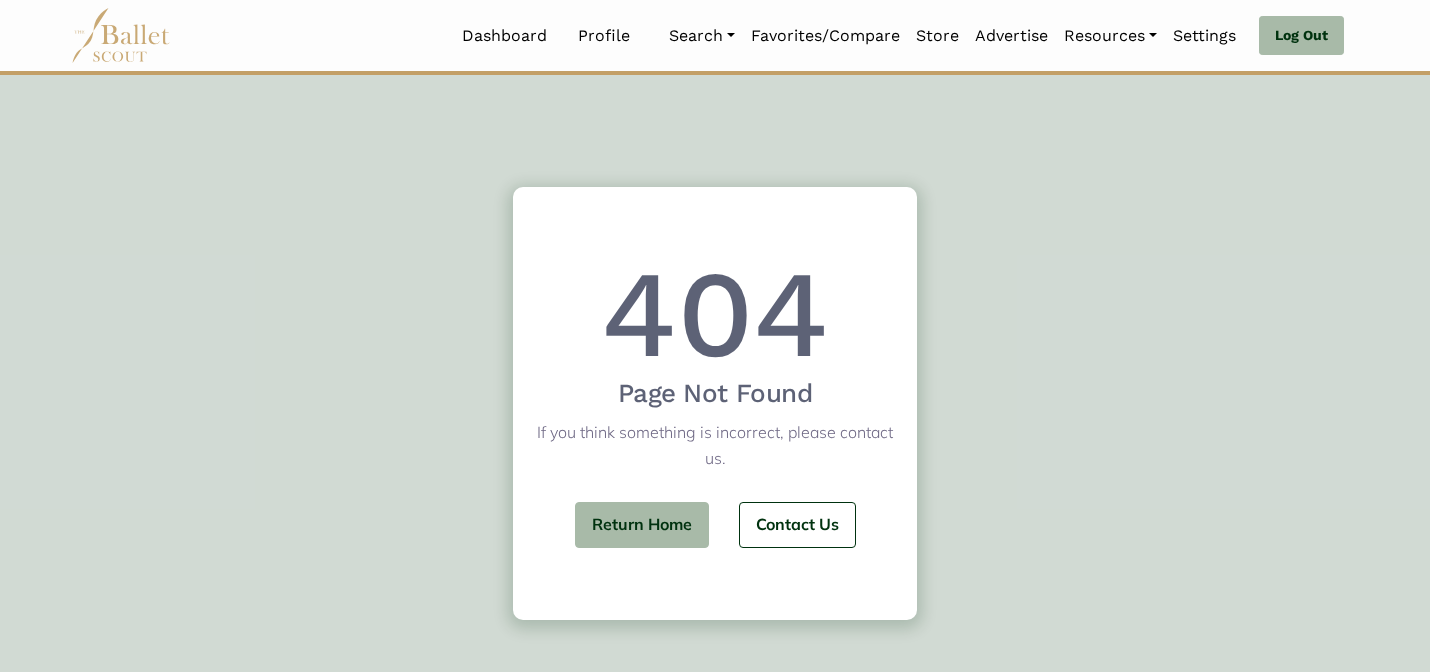 scroll, scrollTop: 0, scrollLeft: 0, axis: both 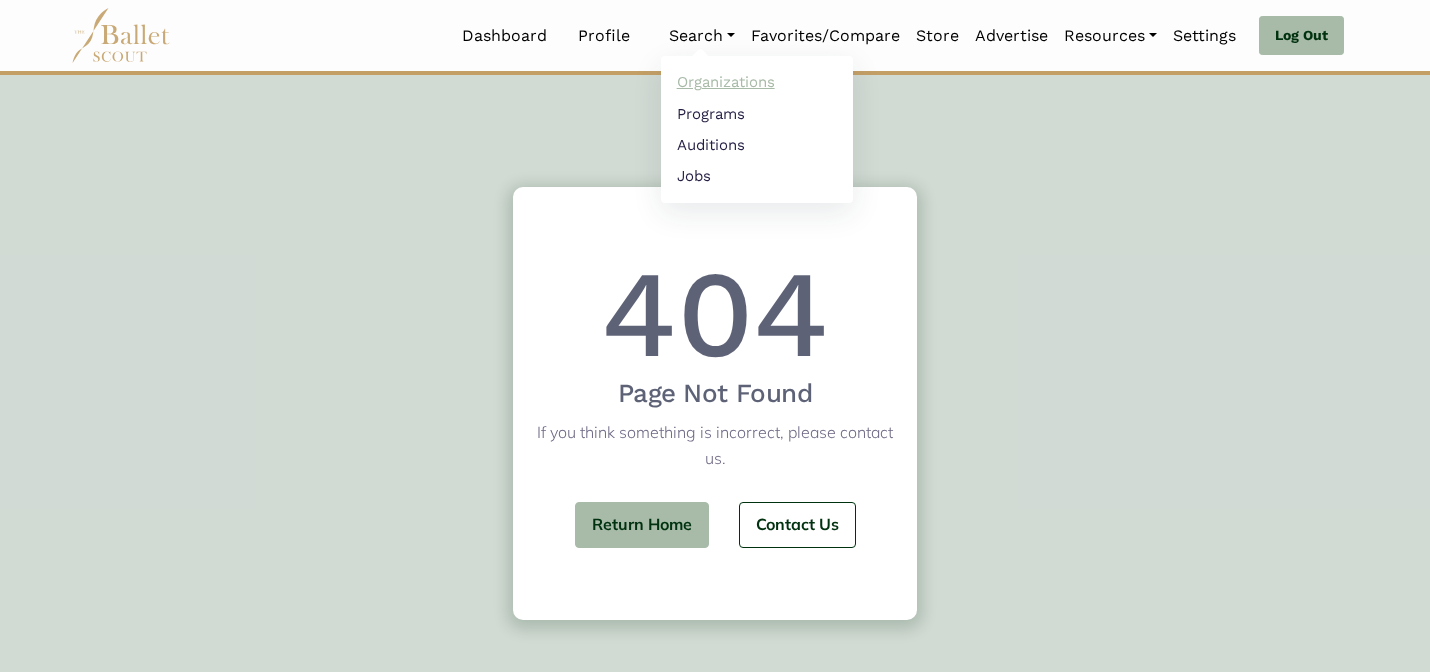 click on "Organizations" at bounding box center (757, 82) 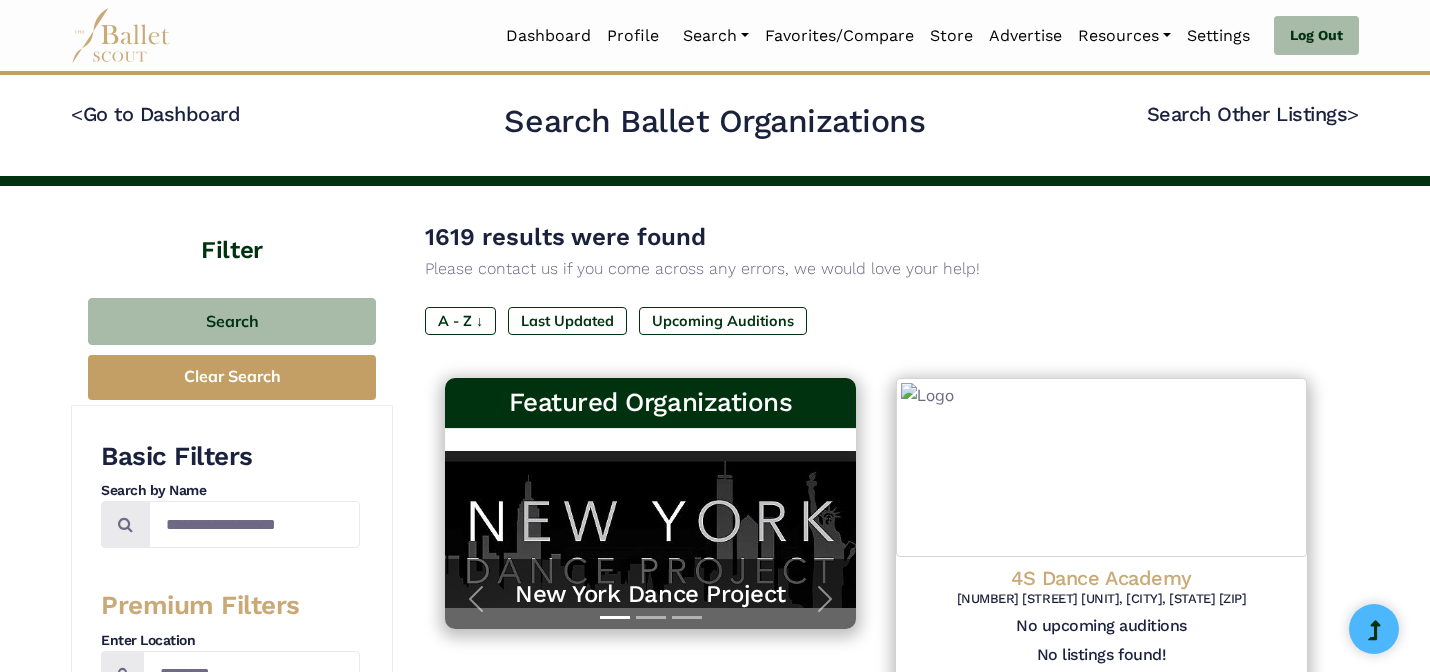 scroll, scrollTop: 0, scrollLeft: 0, axis: both 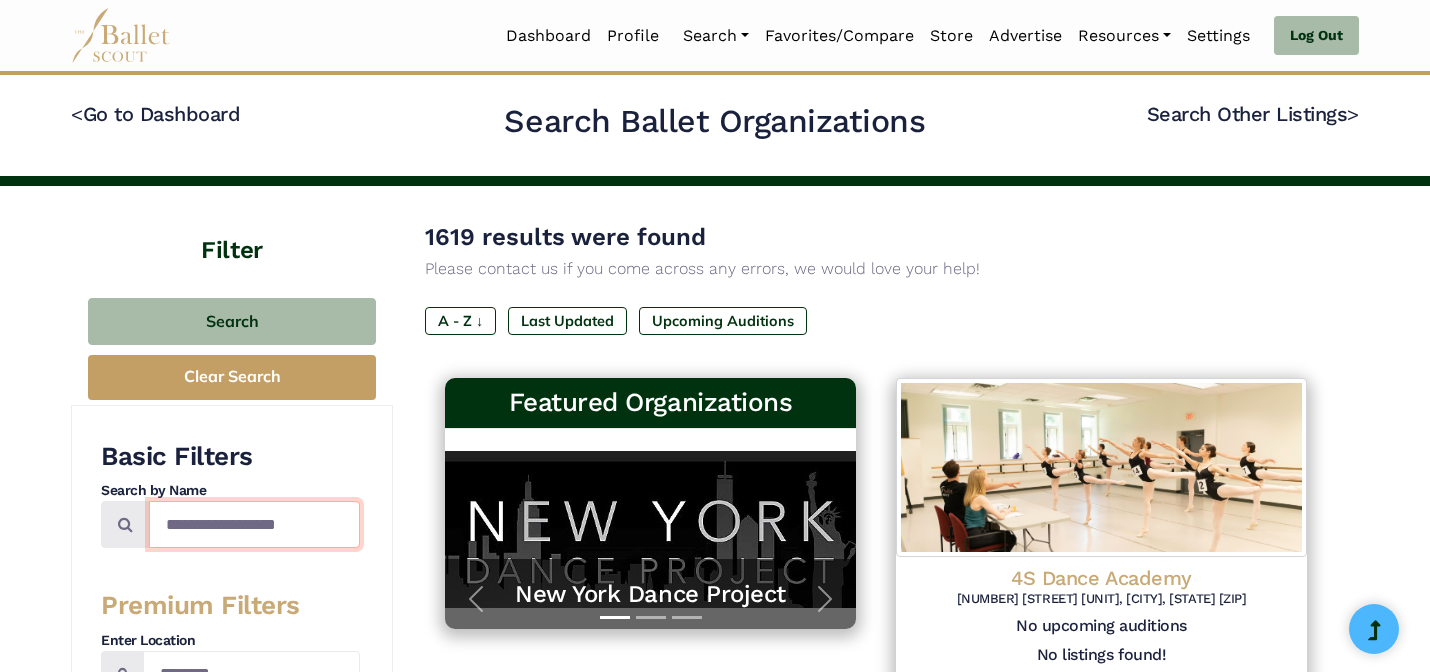 click at bounding box center (254, 524) 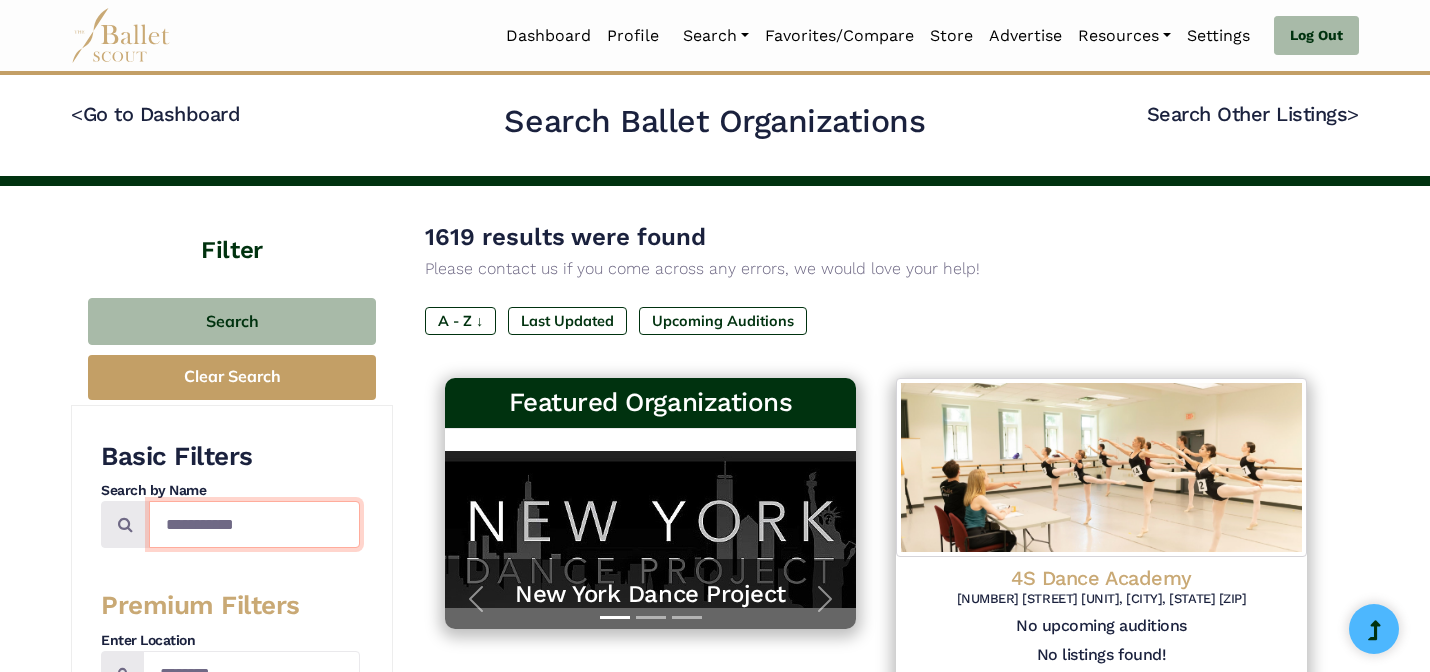 type on "**********" 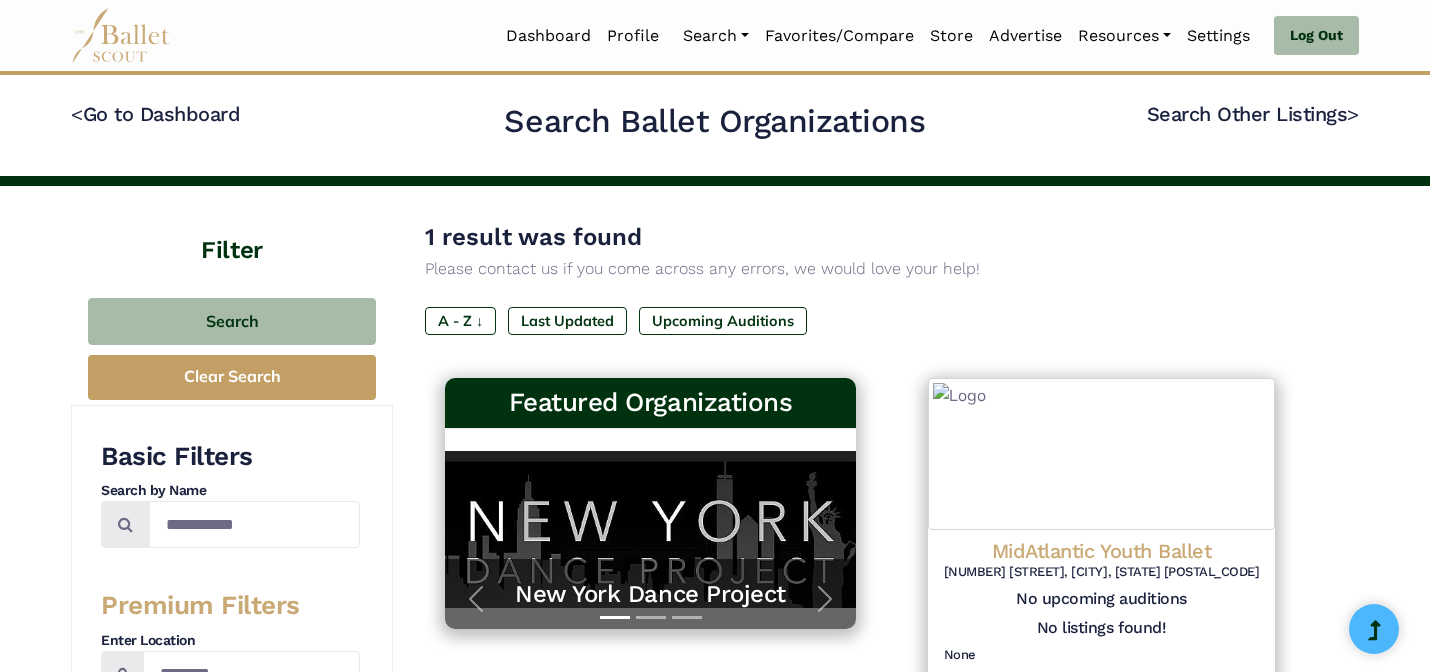 scroll, scrollTop: 0, scrollLeft: 0, axis: both 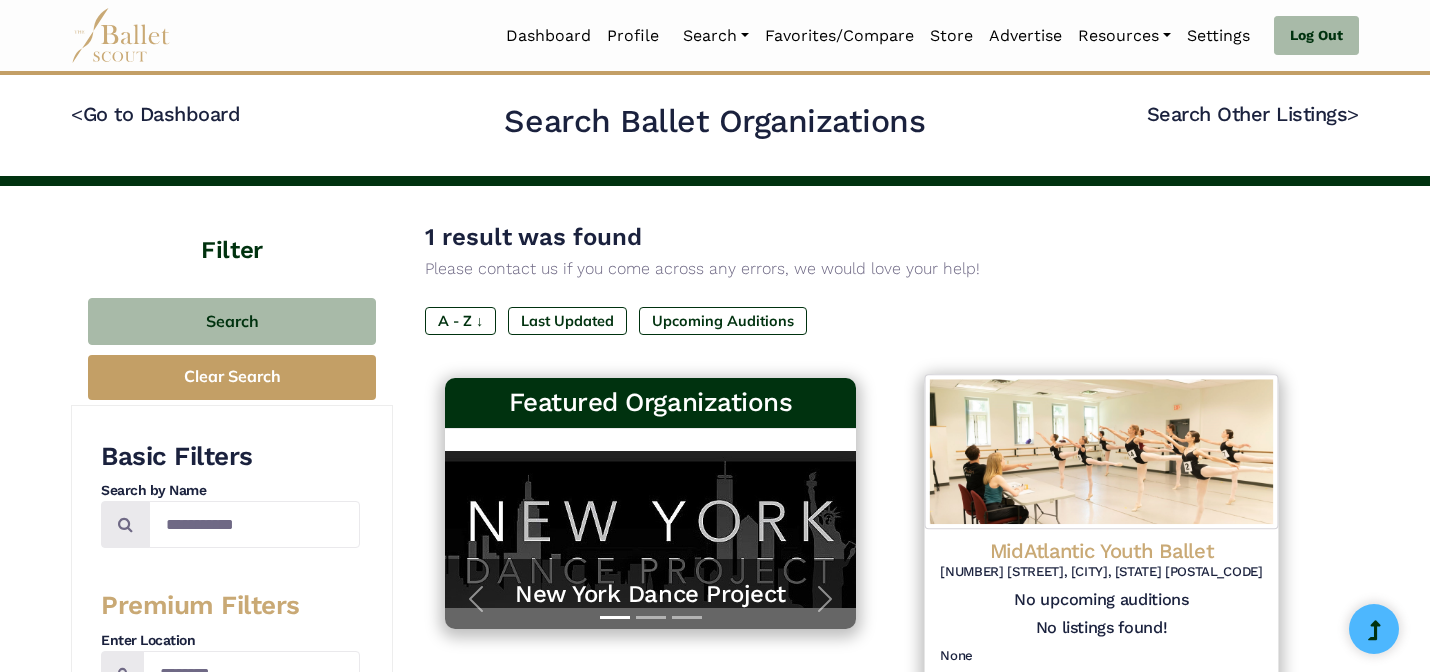 click at bounding box center [1101, 452] 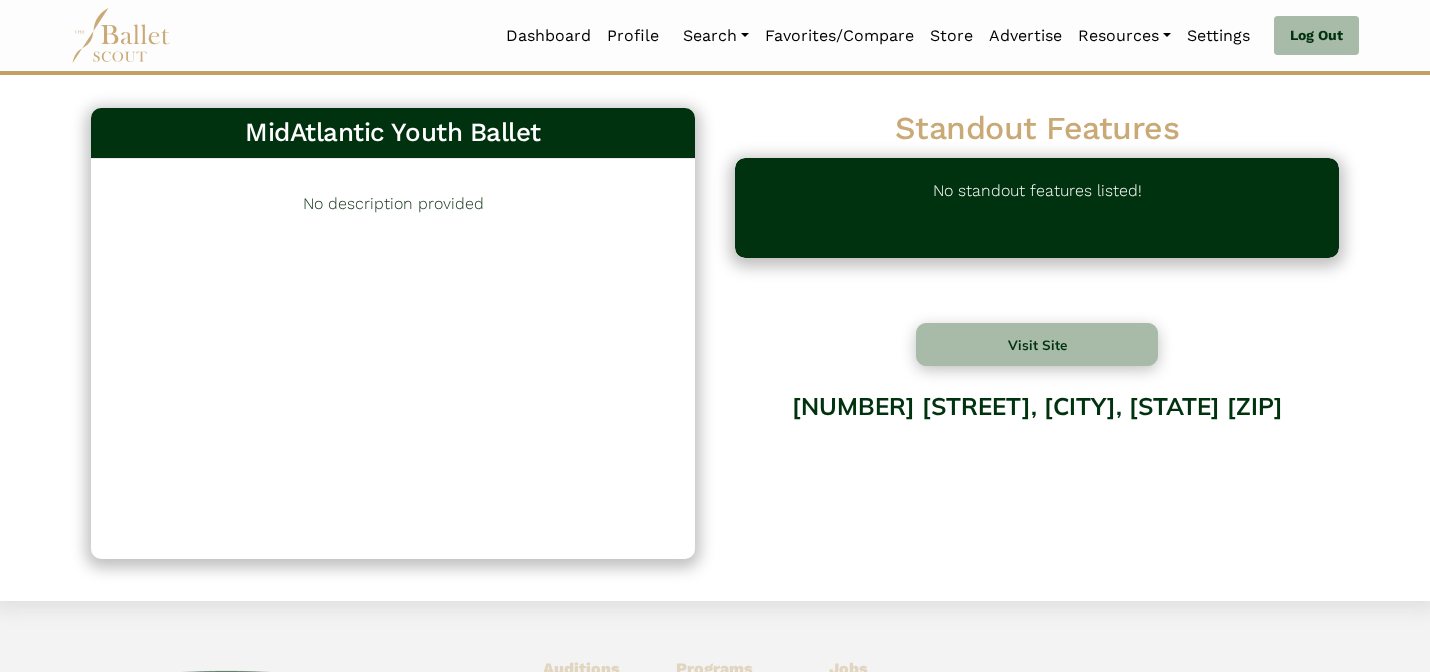 scroll, scrollTop: 0, scrollLeft: 0, axis: both 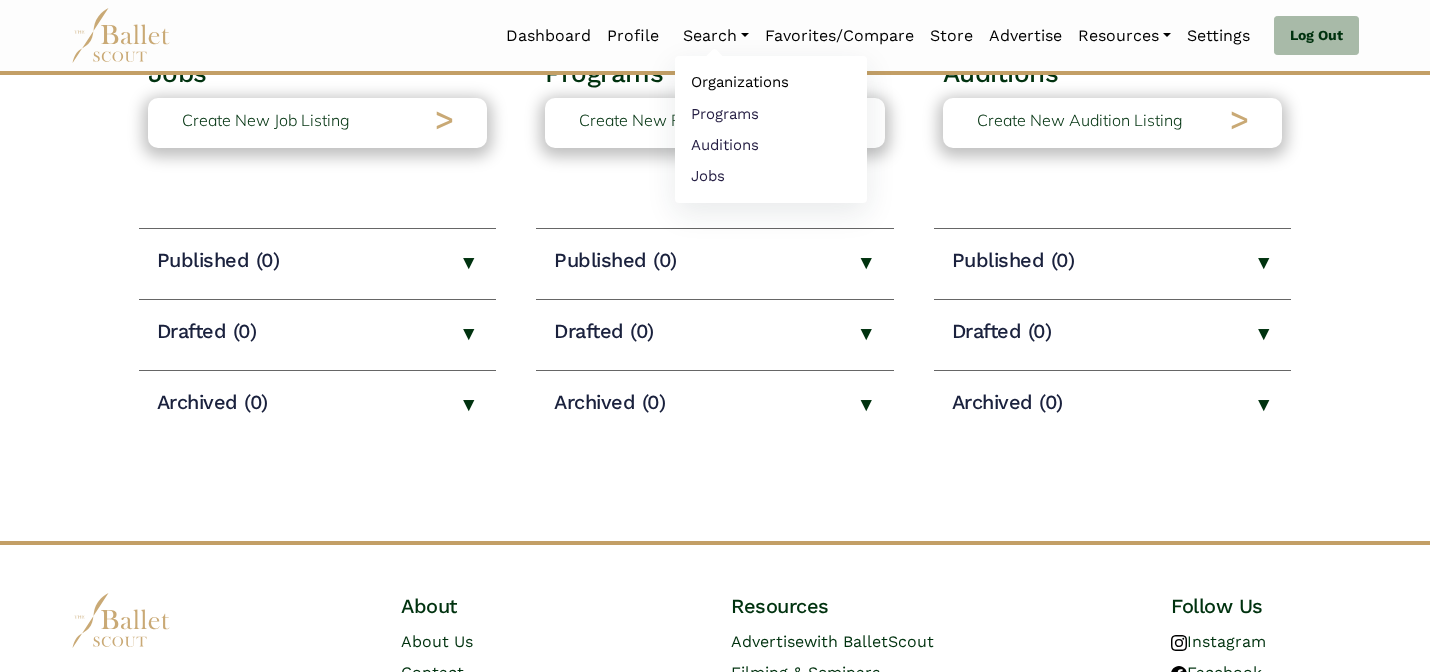 click on "Organizations" at bounding box center (771, 82) 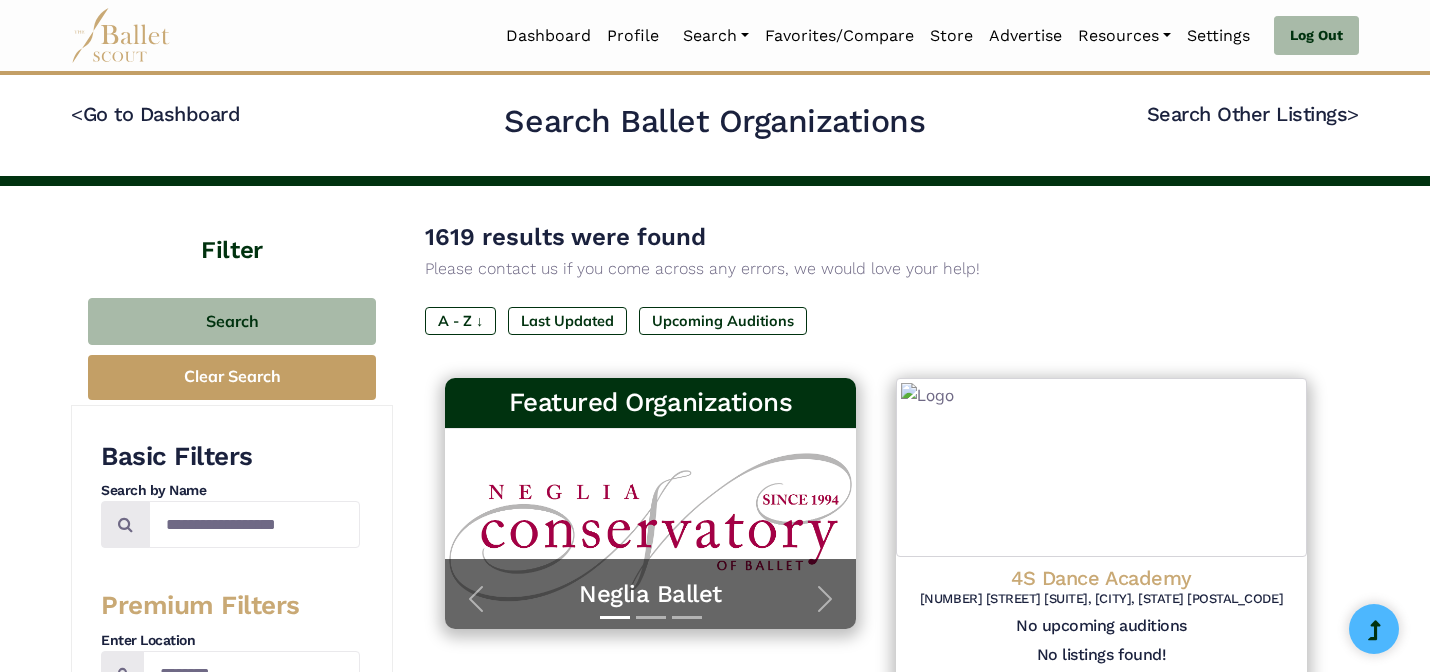 scroll, scrollTop: 0, scrollLeft: 0, axis: both 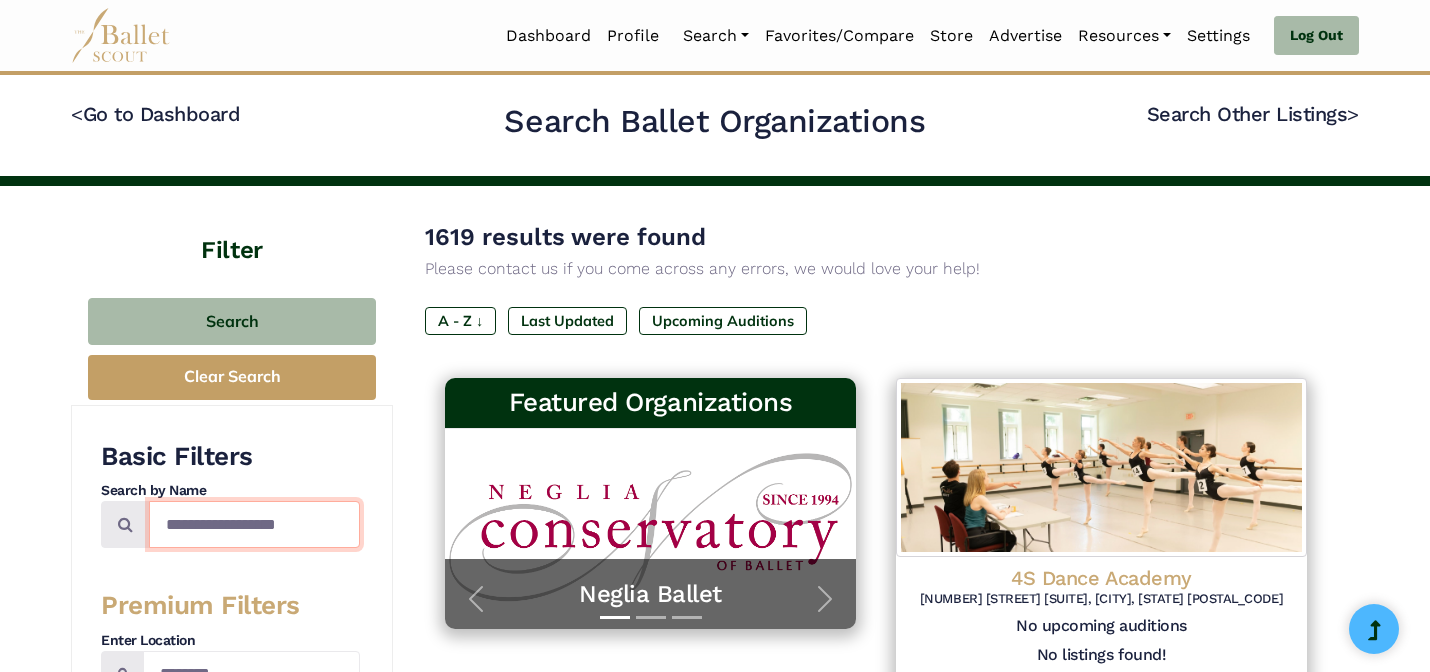 click at bounding box center (254, 524) 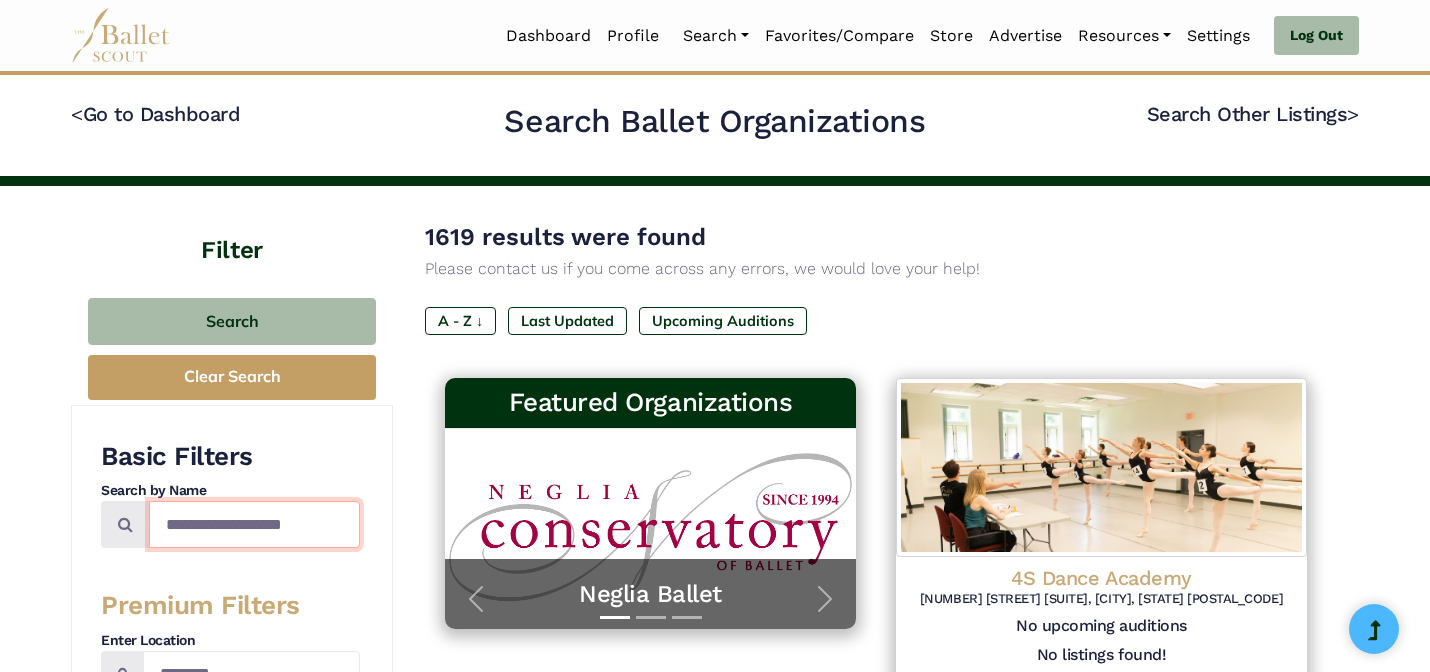 type on "**********" 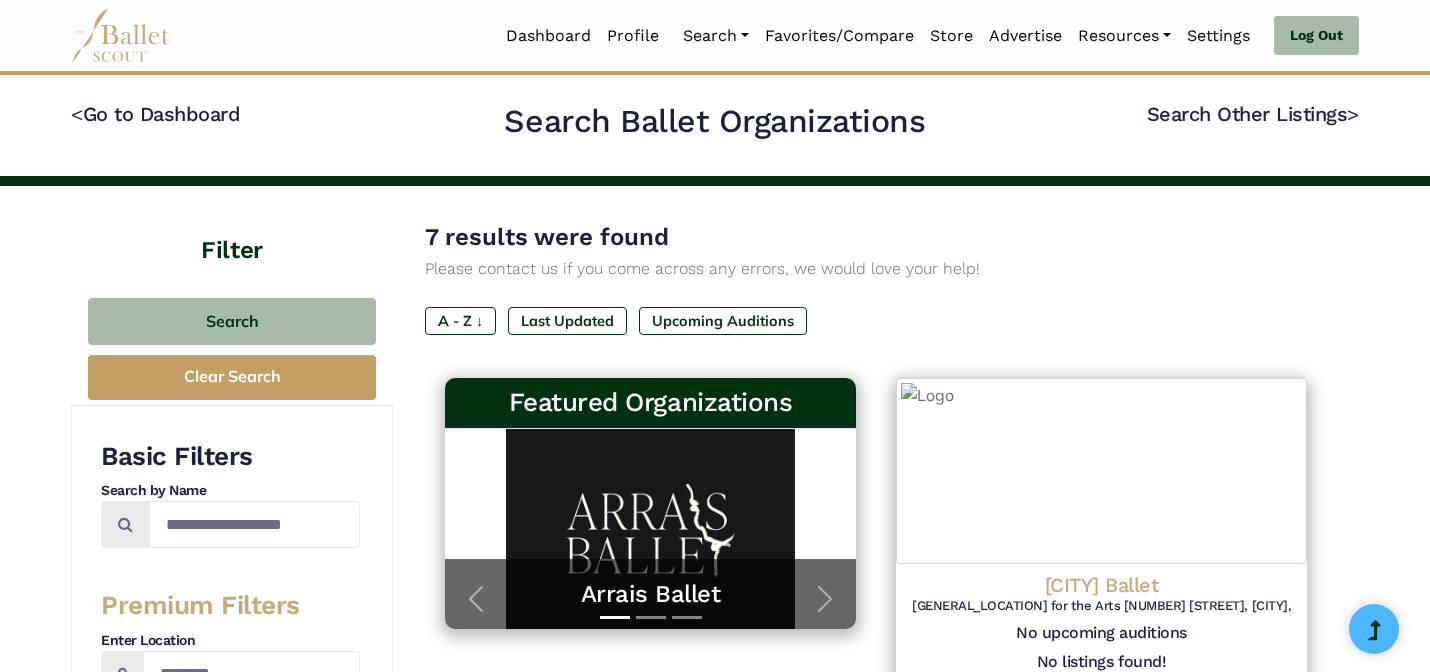 scroll, scrollTop: 0, scrollLeft: 0, axis: both 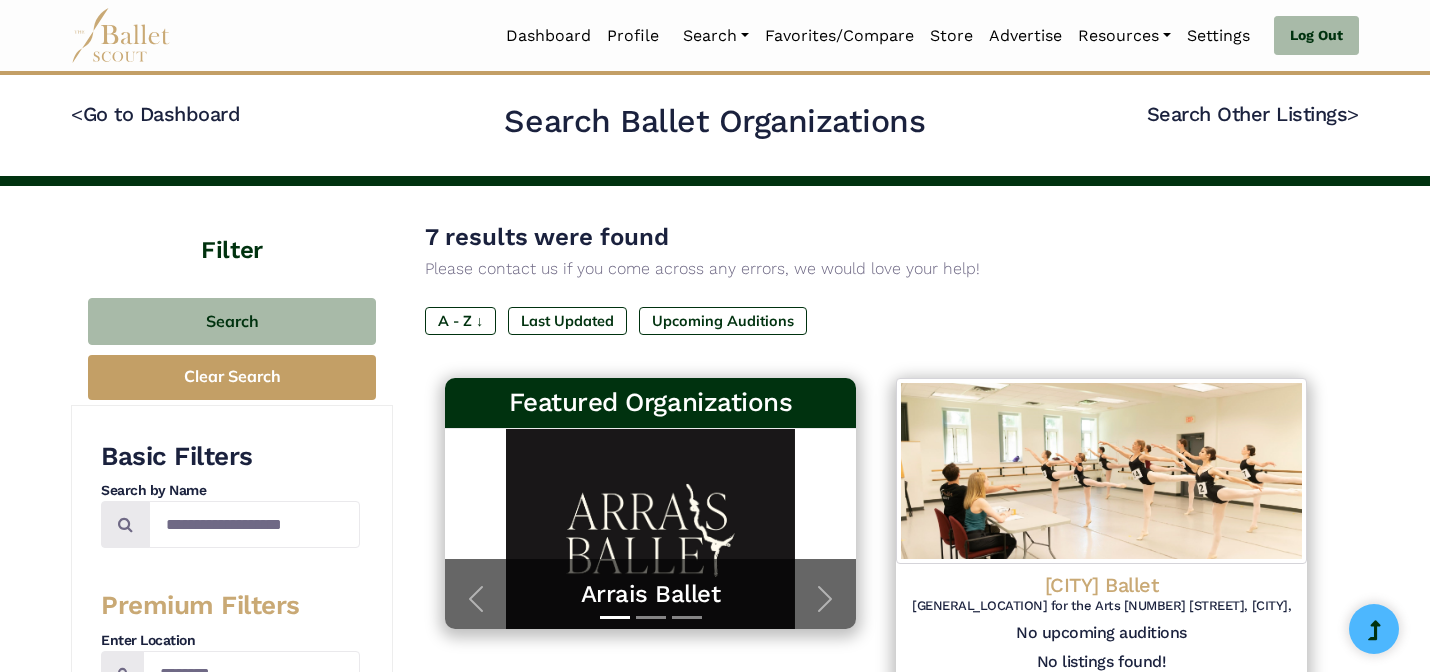 click on "A - Z
↓
Last Updated
Upcoming Auditions" at bounding box center [876, 325] 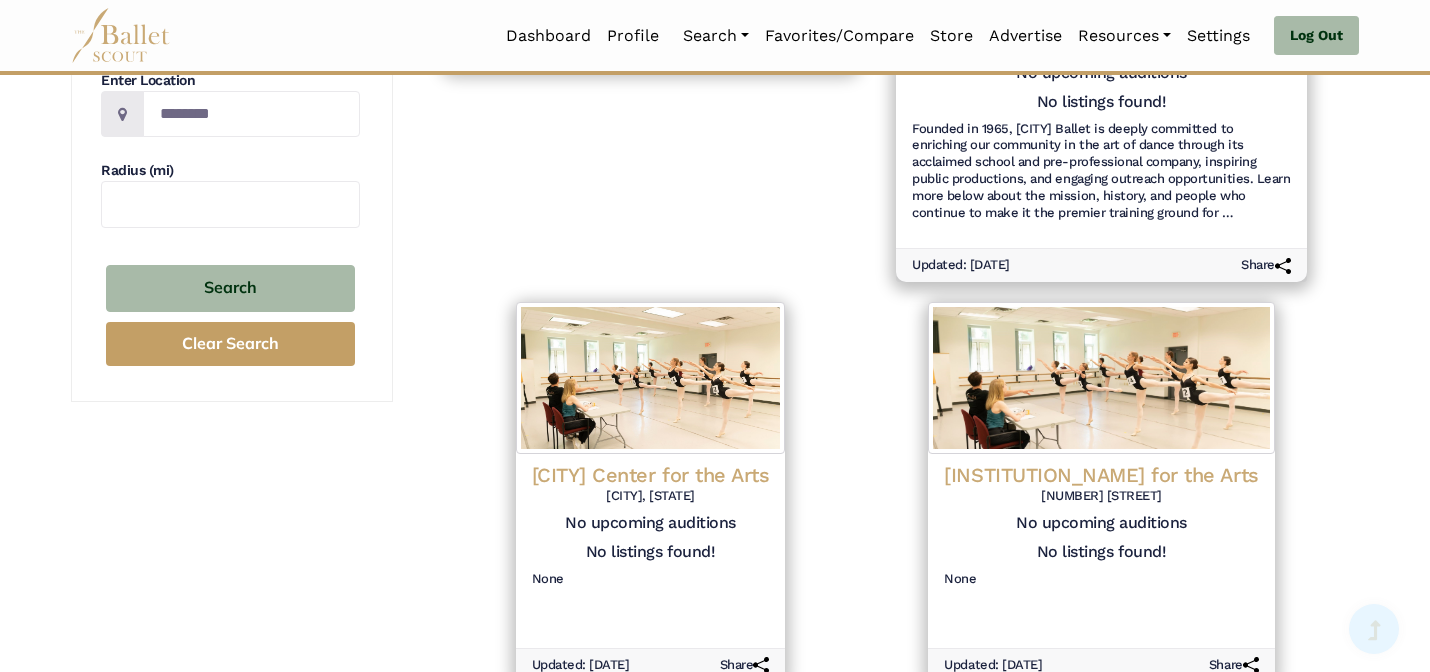 scroll, scrollTop: 632, scrollLeft: 0, axis: vertical 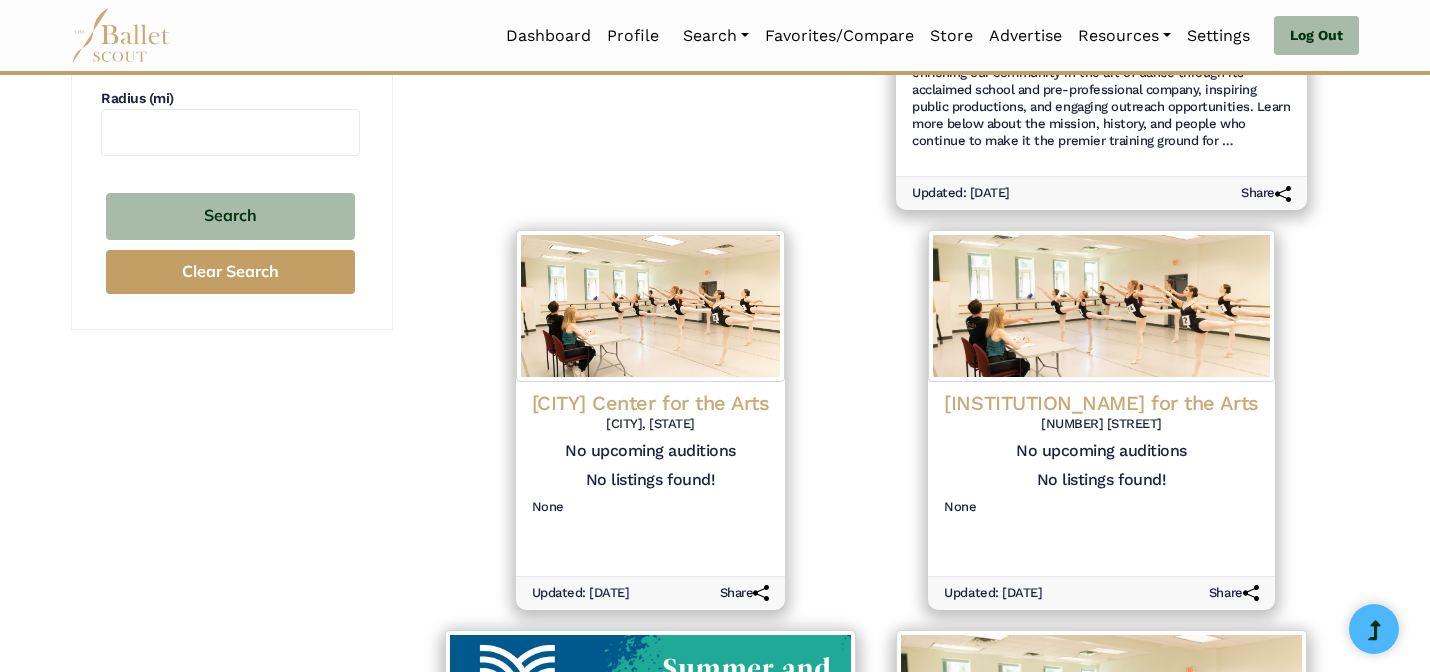 click on "**********" at bounding box center (232, 638) 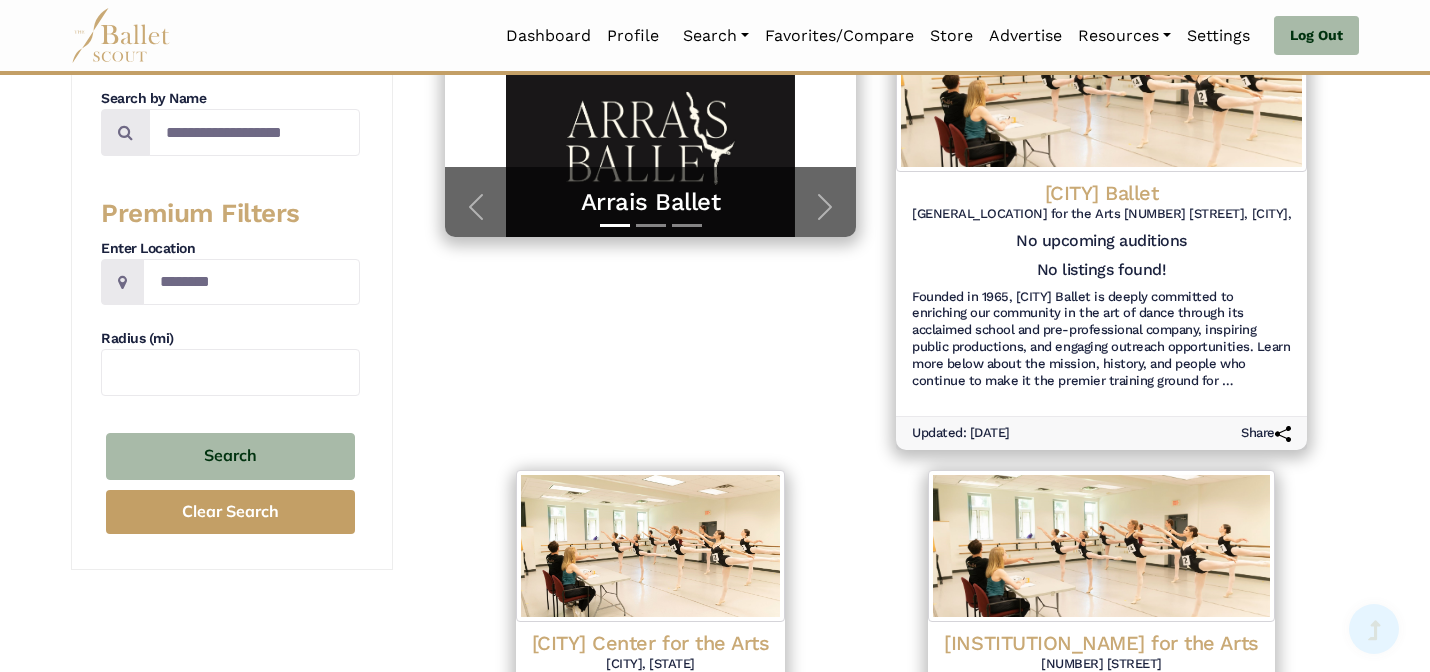scroll, scrollTop: 0, scrollLeft: 0, axis: both 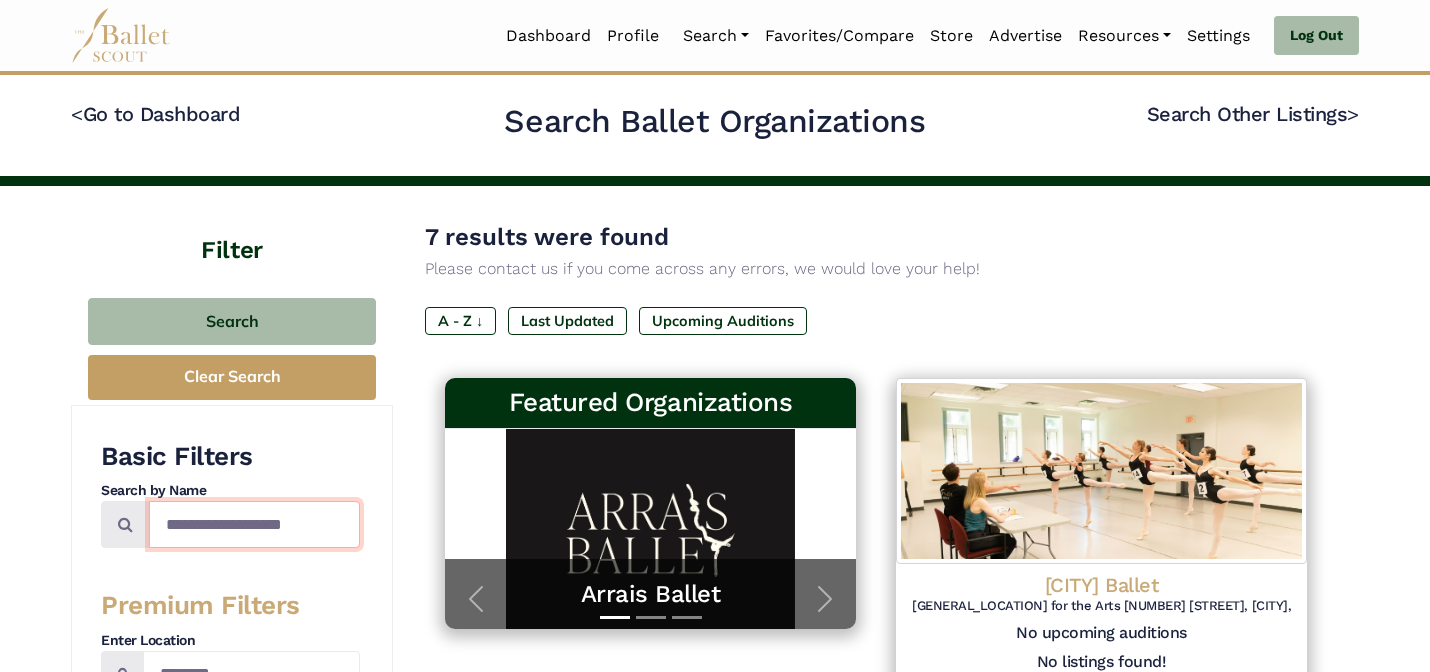 drag, startPoint x: 329, startPoint y: 521, endPoint x: 328, endPoint y: 465, distance: 56.008926 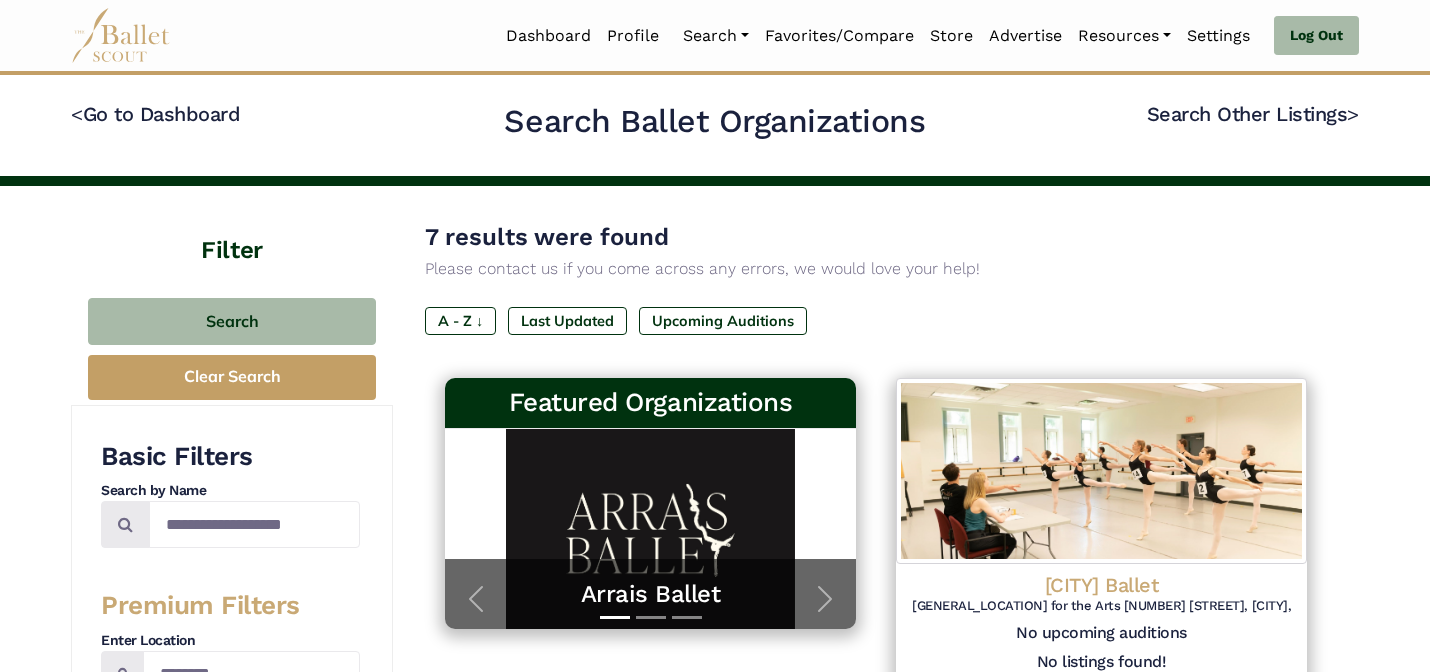 click on "Loading...
Please Wait
Dashboard
Profile" at bounding box center [715, 1317] 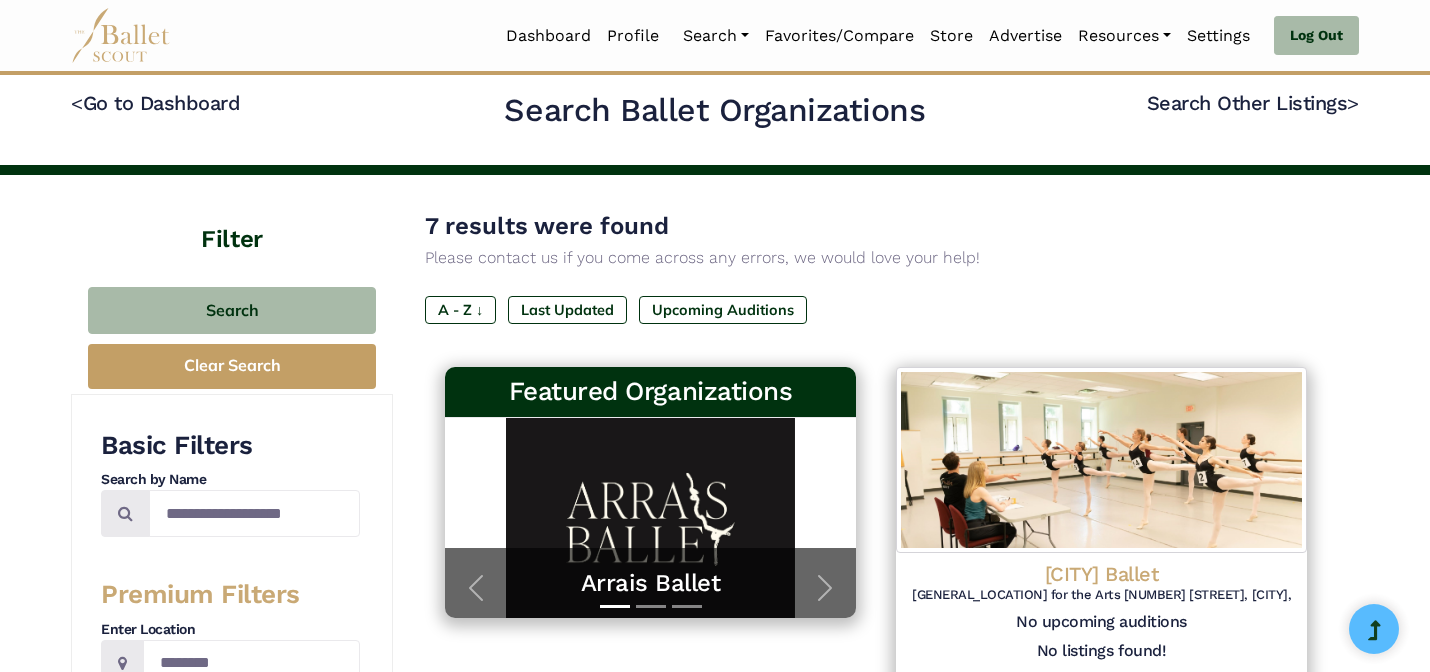 scroll, scrollTop: 0, scrollLeft: 0, axis: both 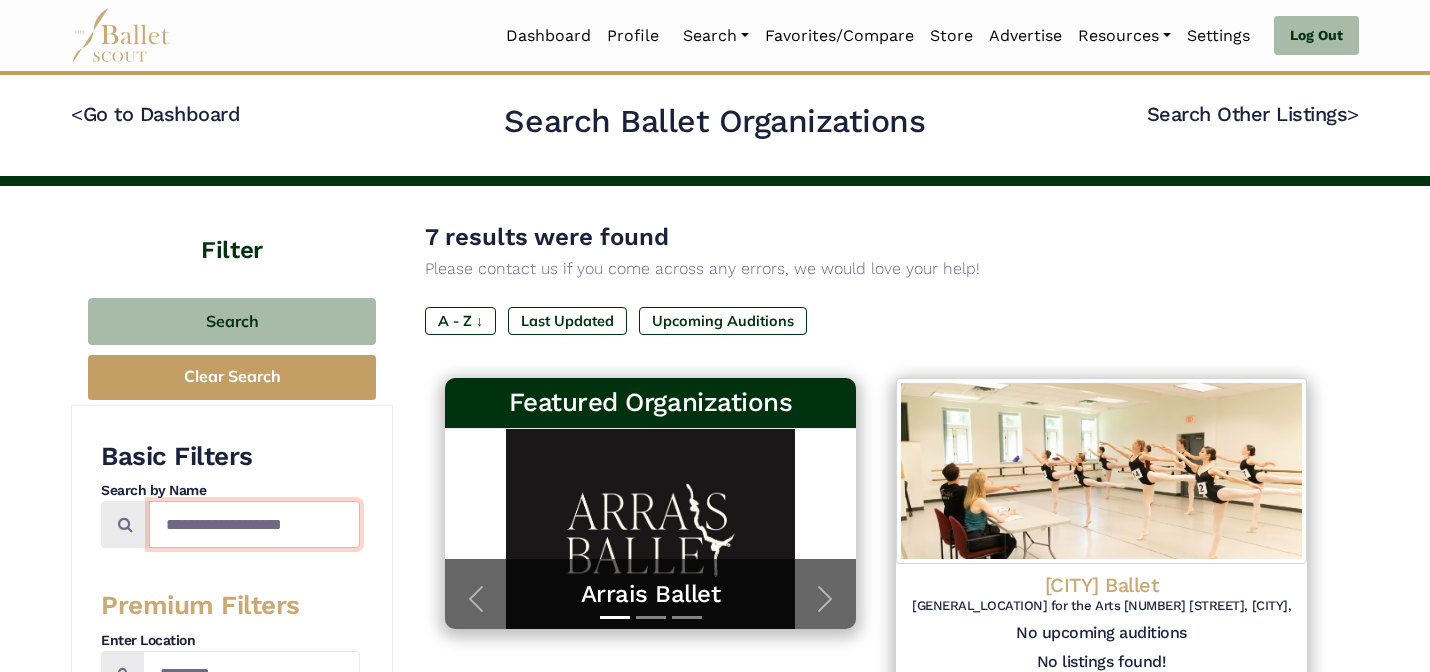 click on "**********" at bounding box center [254, 524] 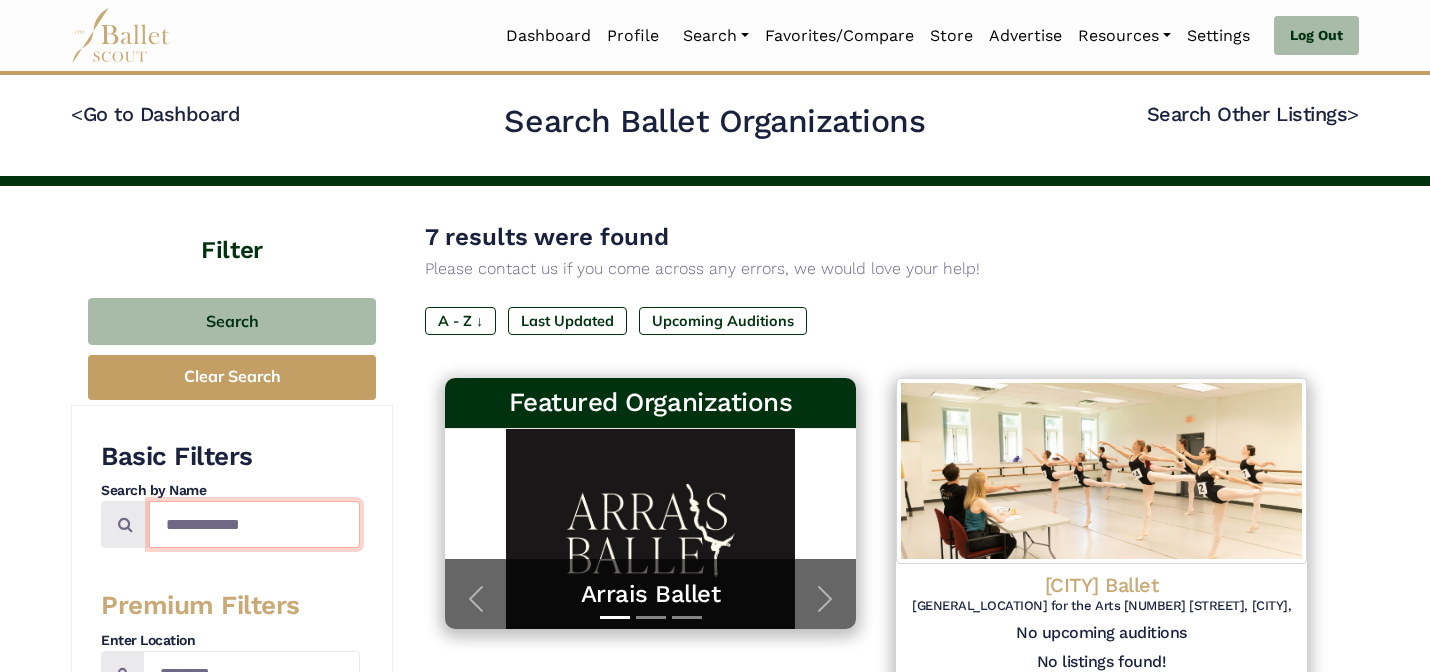 type on "**********" 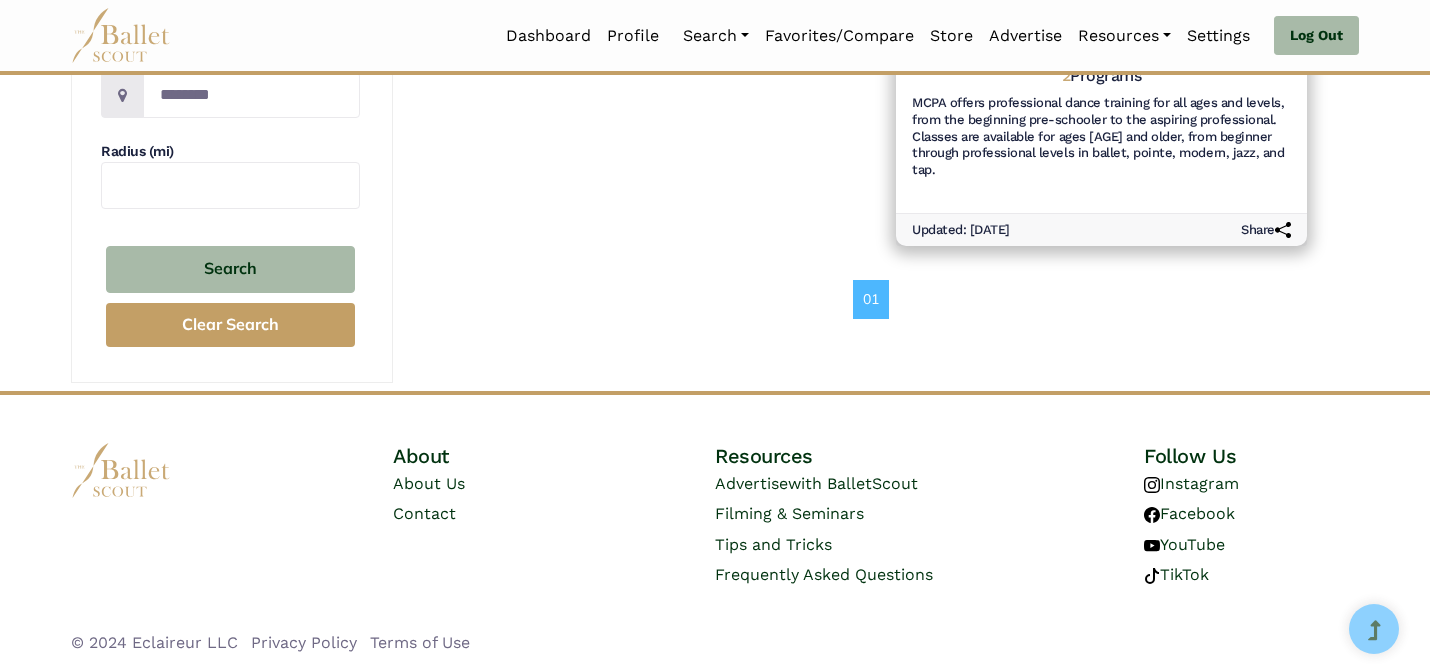 scroll, scrollTop: 0, scrollLeft: 0, axis: both 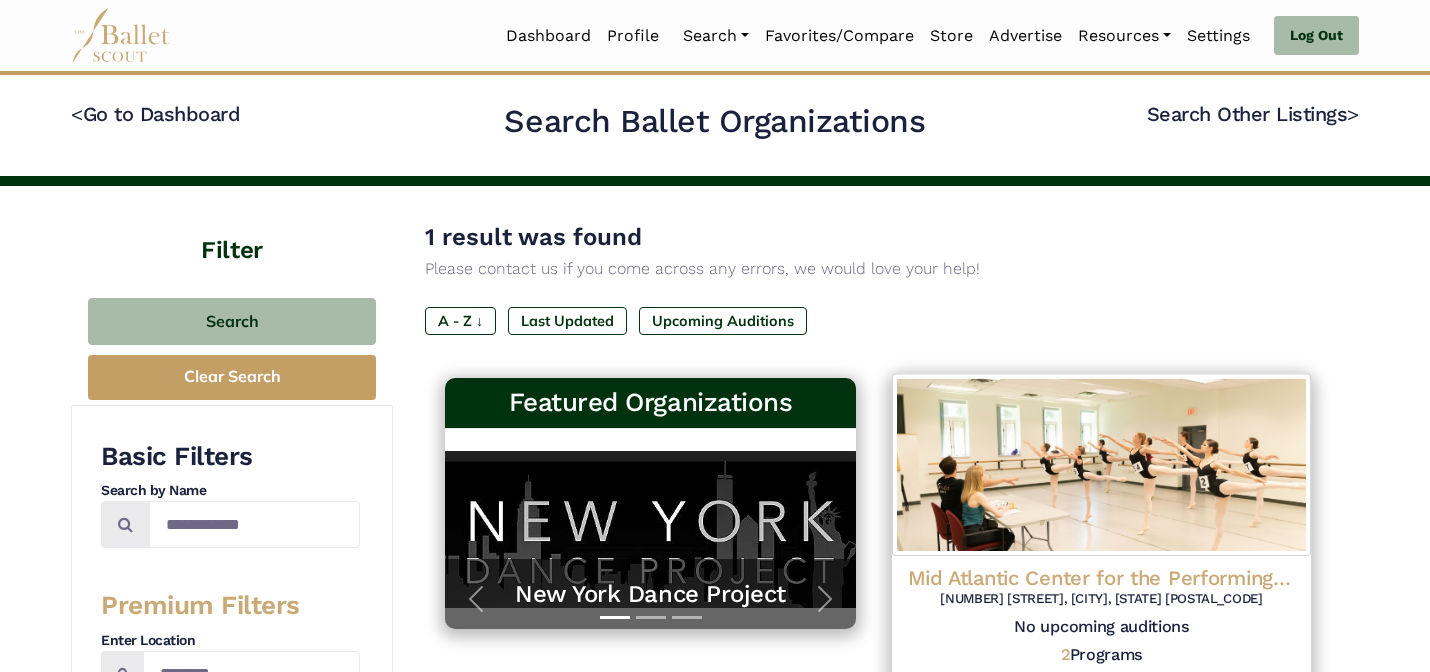 click at bounding box center [1101, 465] 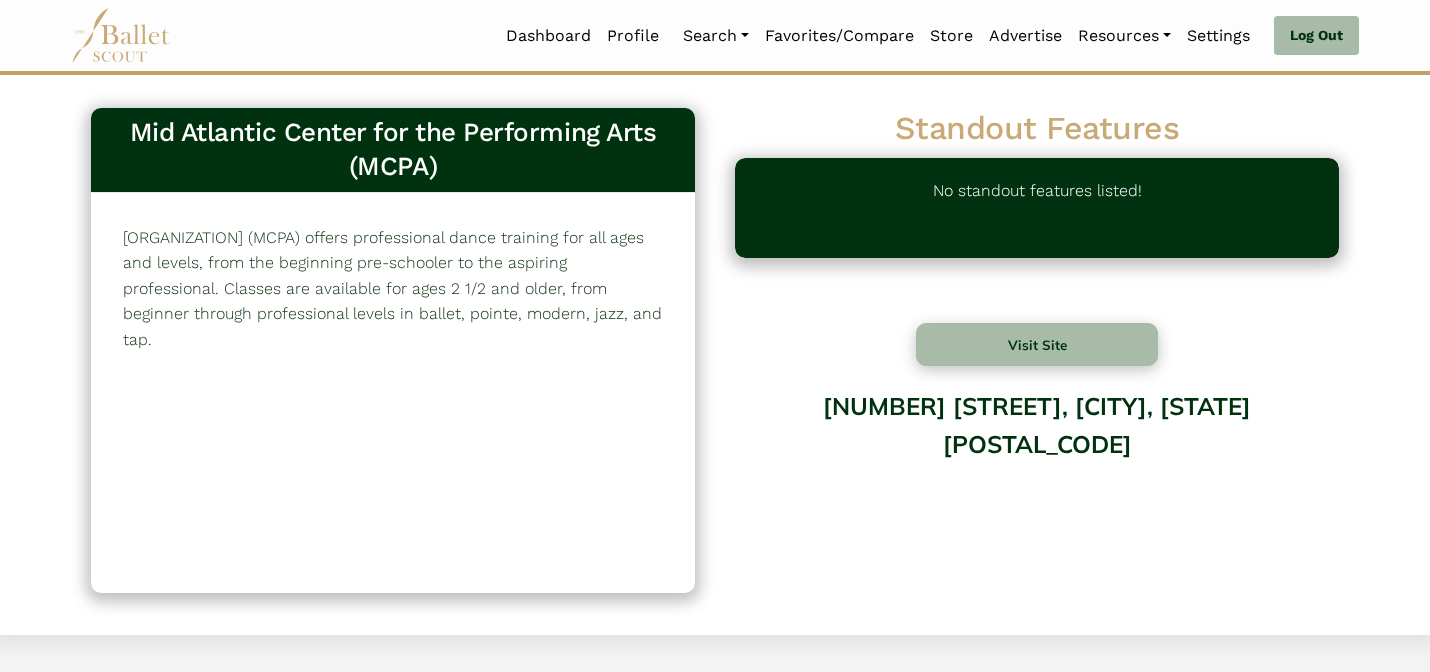 scroll, scrollTop: 0, scrollLeft: 0, axis: both 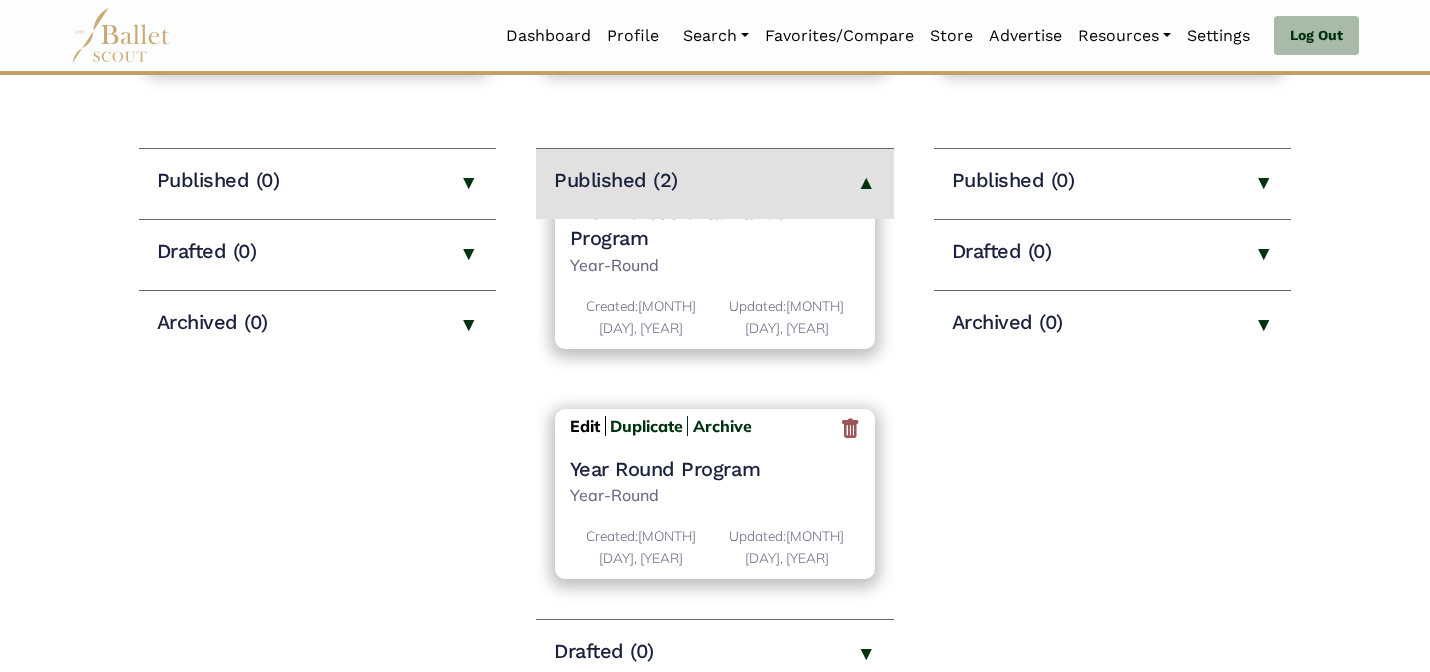 click on "Edit" at bounding box center (585, 426) 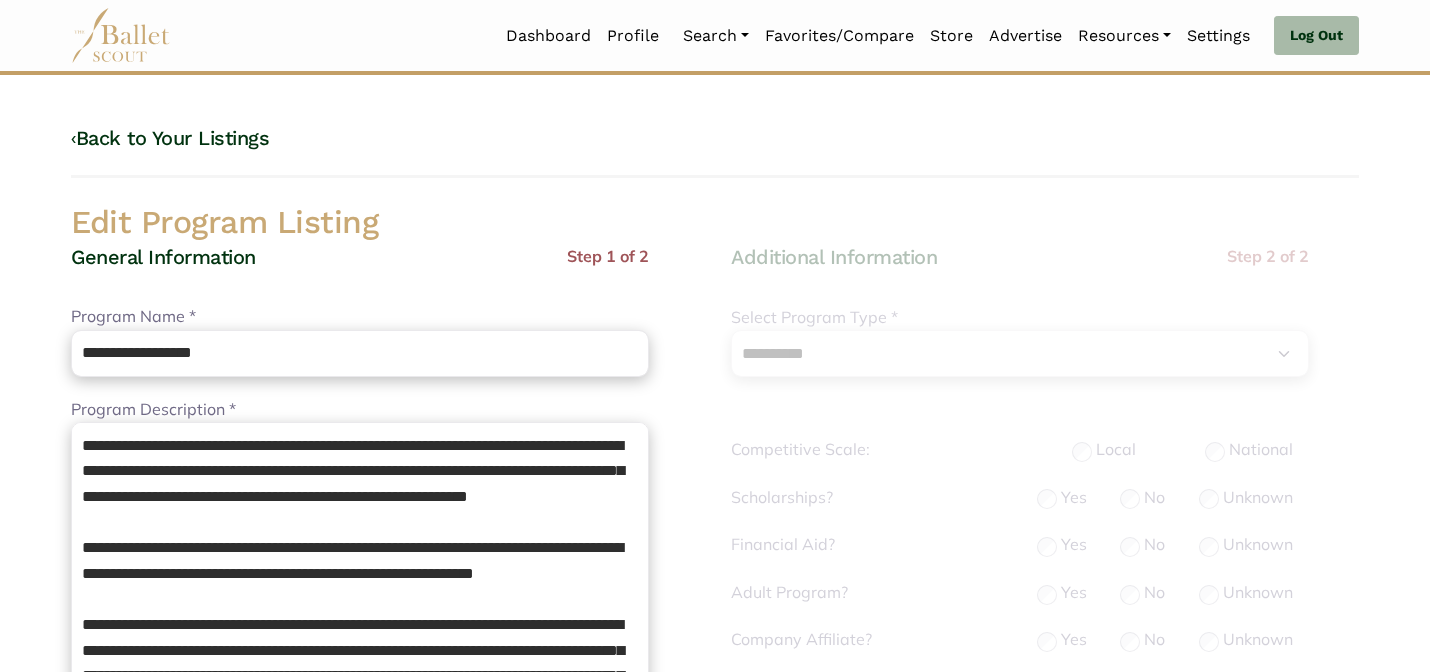 select on "**" 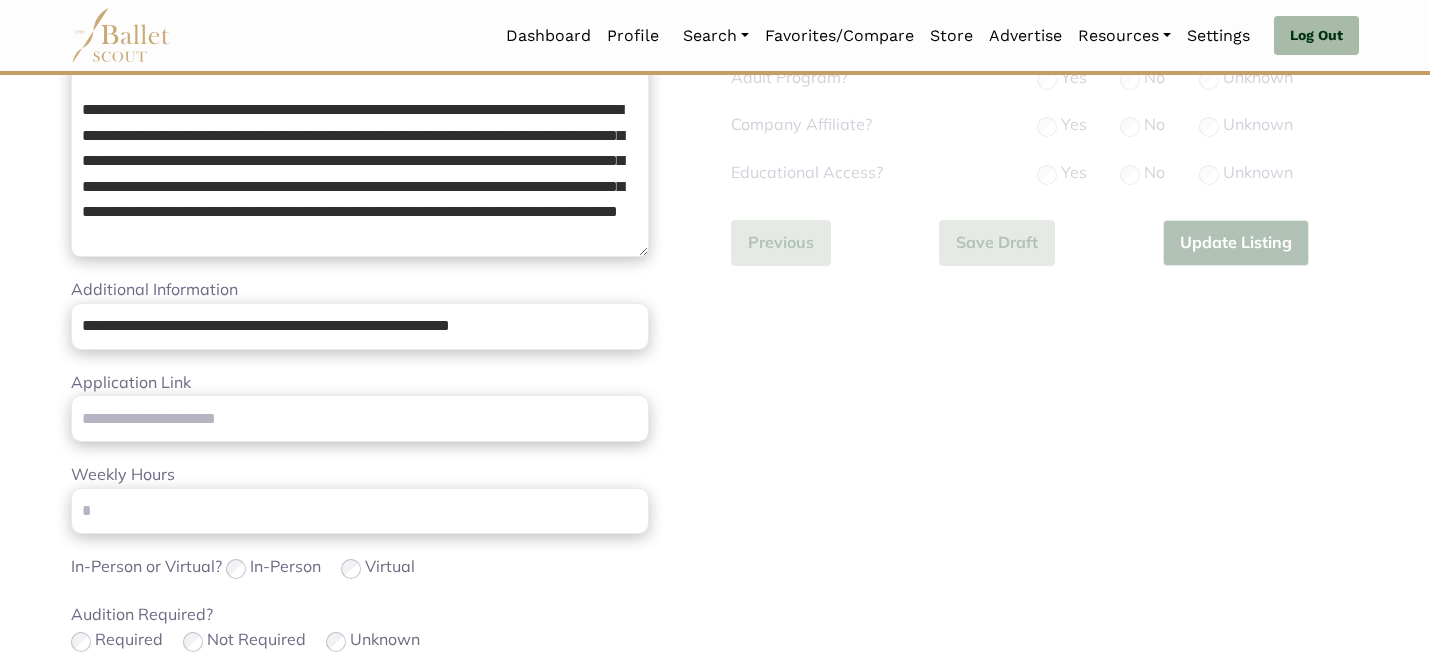 scroll, scrollTop: 632, scrollLeft: 0, axis: vertical 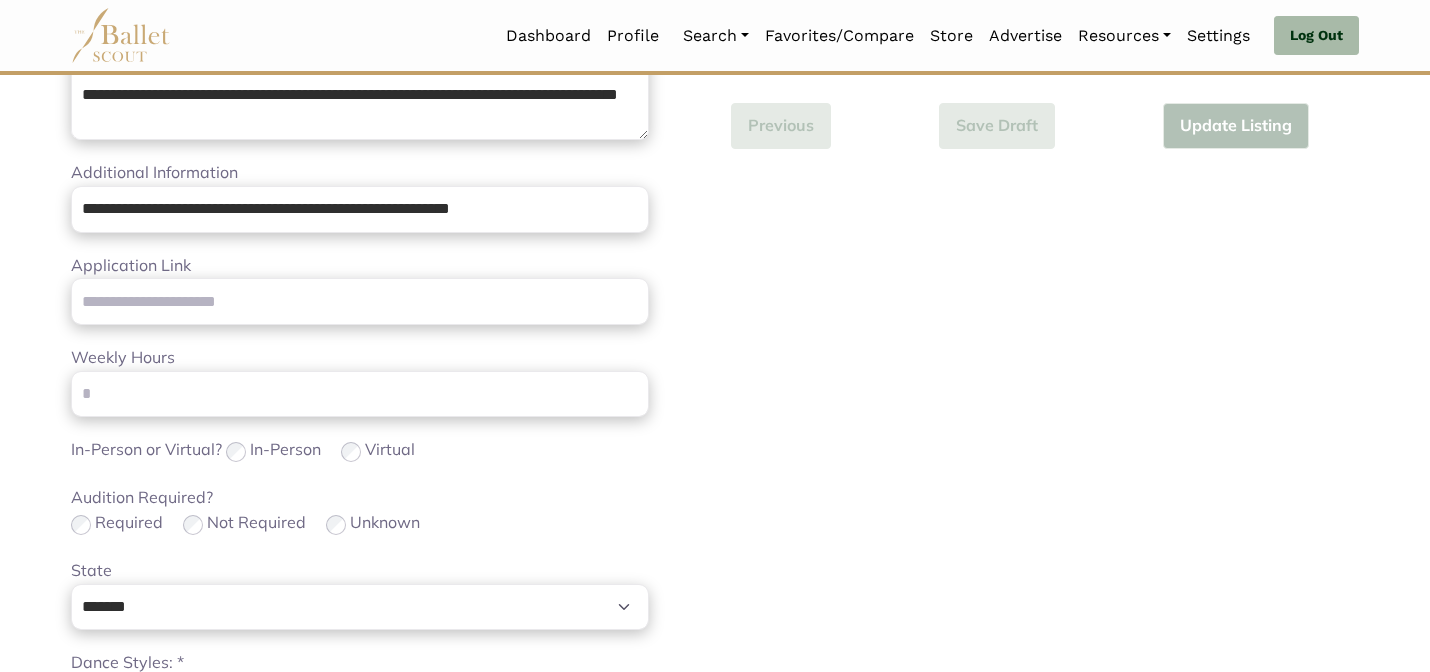 click on "Required
Not Required
Unknown" at bounding box center (360, 524) 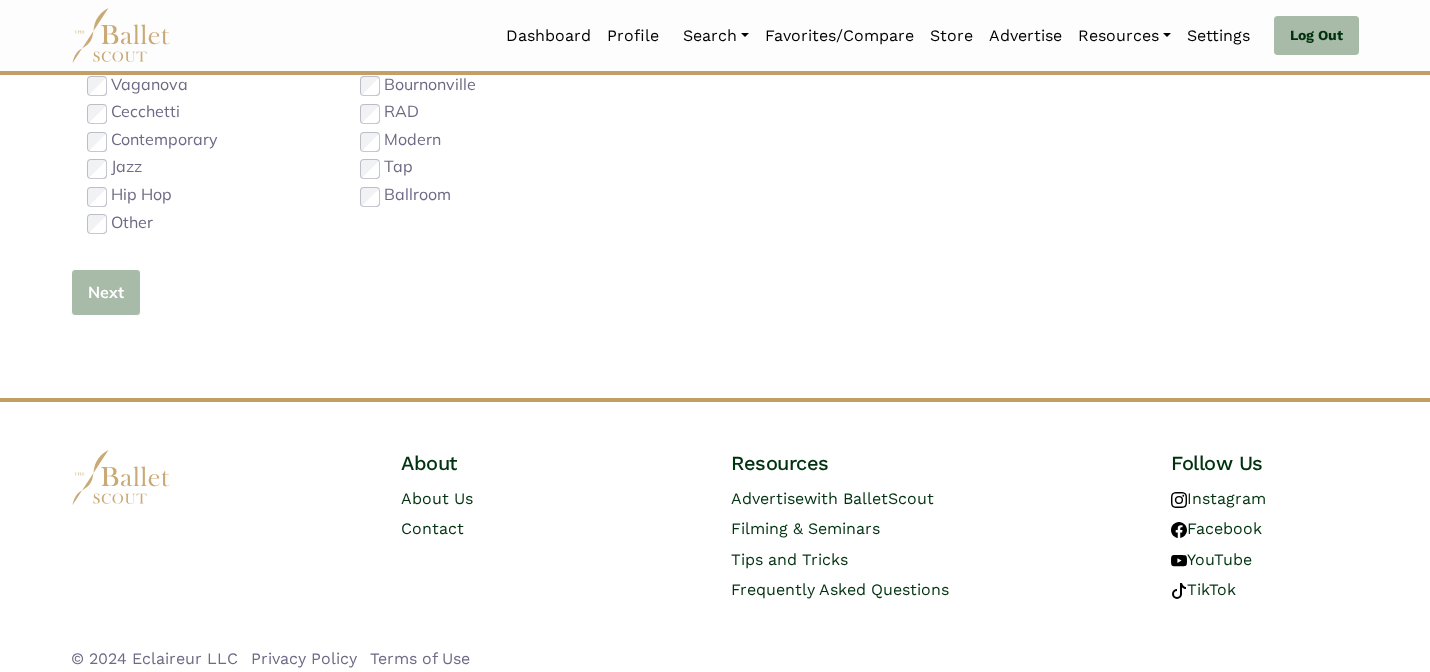 click on "Next" at bounding box center (106, 292) 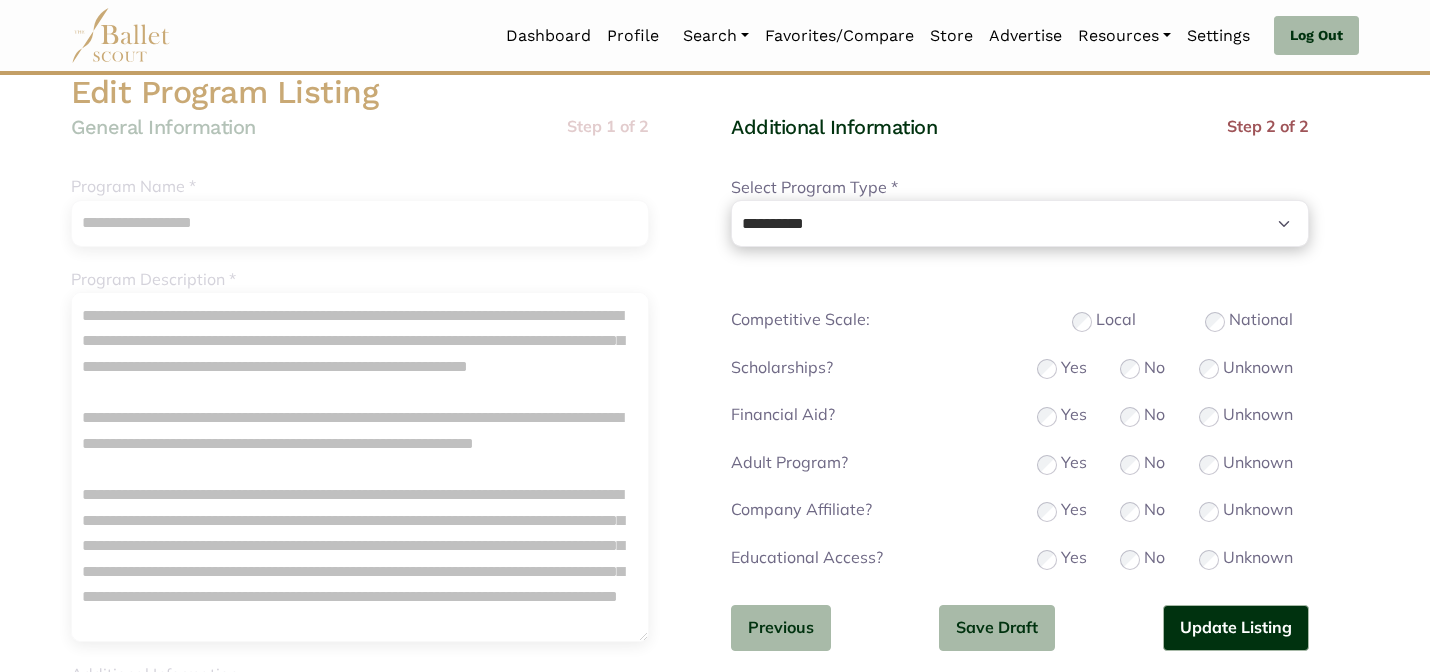 scroll, scrollTop: 160, scrollLeft: 0, axis: vertical 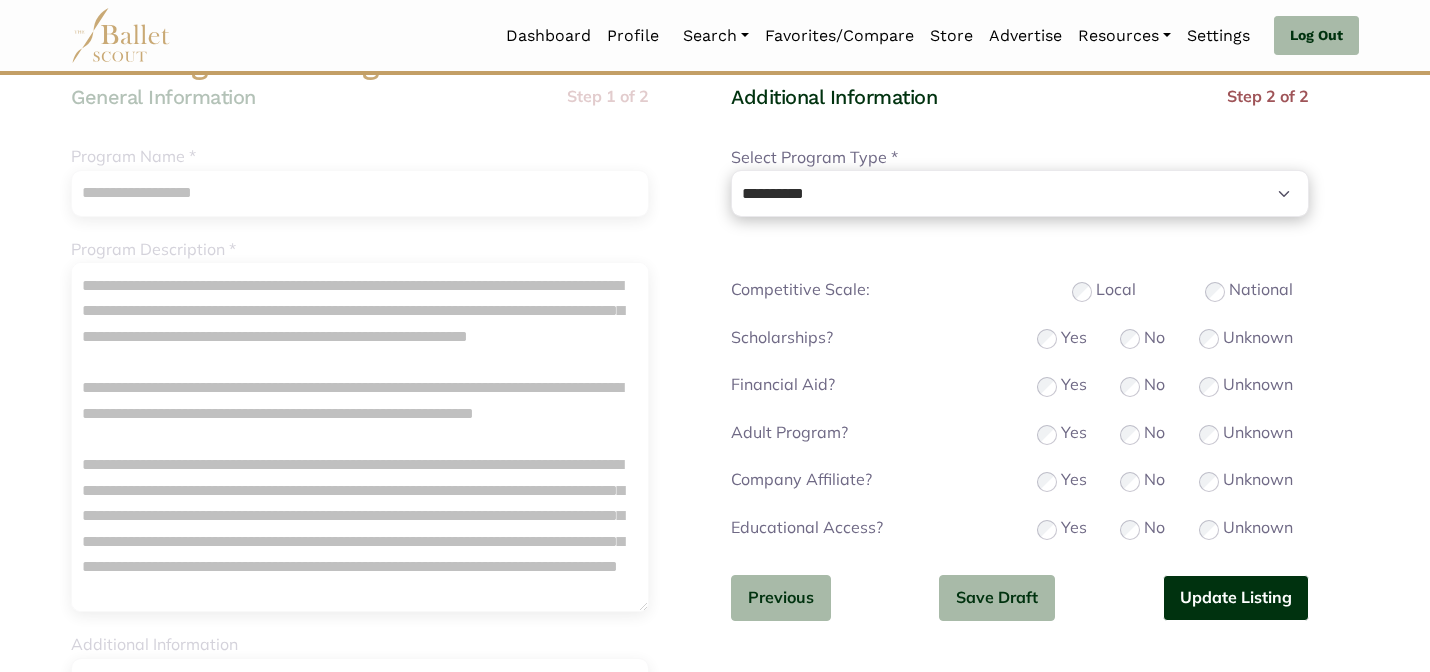 click on "Update Listing" at bounding box center (1236, 598) 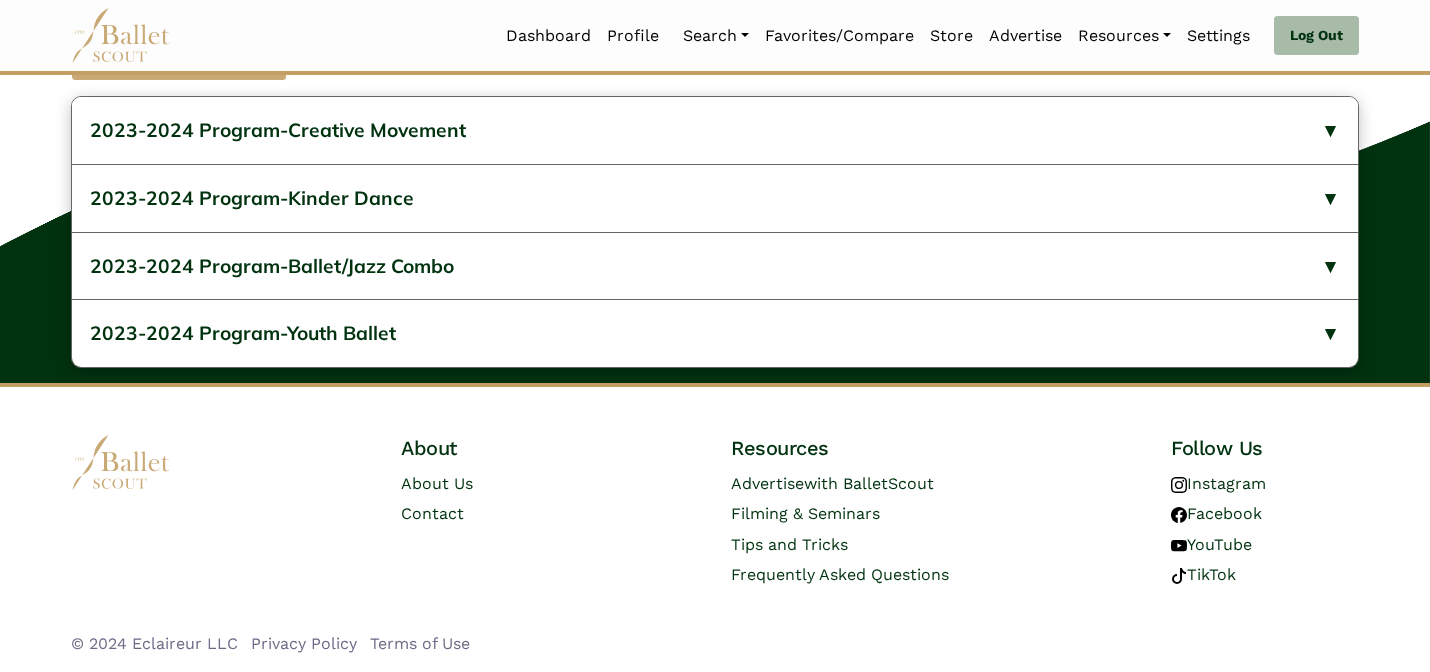 scroll, scrollTop: 1264, scrollLeft: 0, axis: vertical 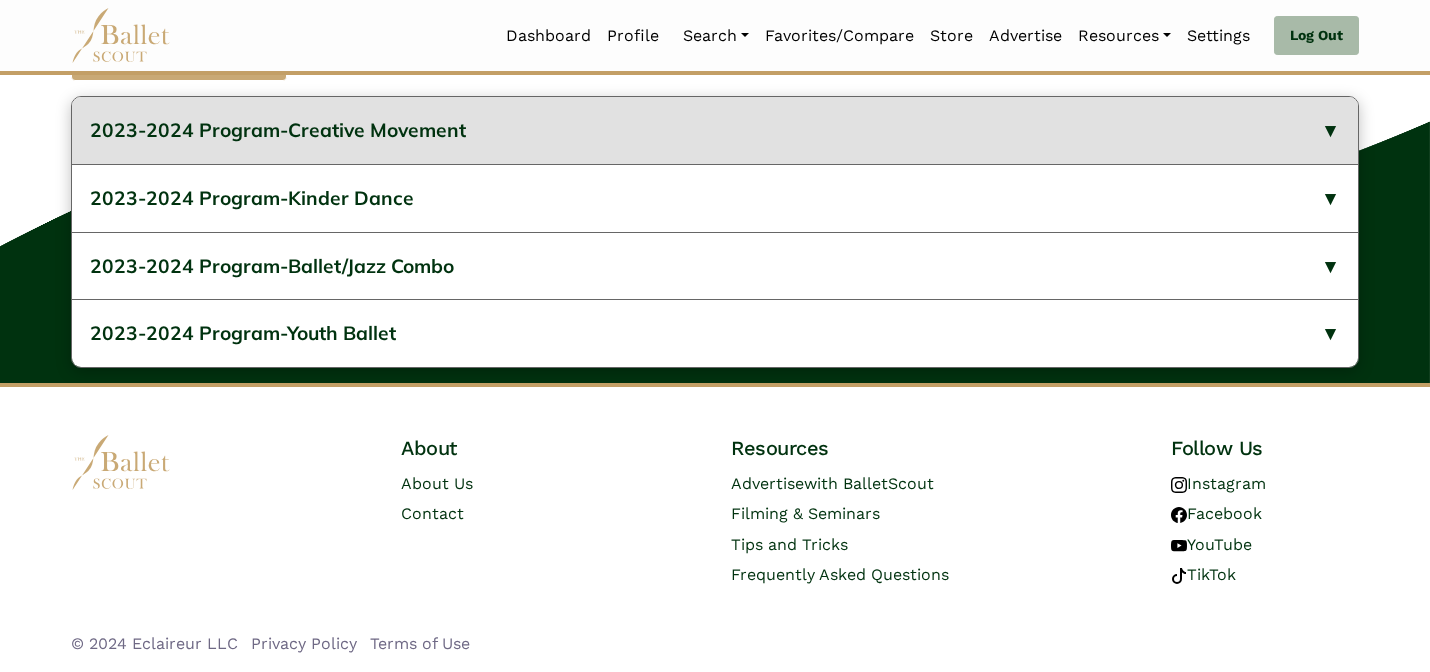 click on "2023-2024 Program-Creative Movement" at bounding box center (715, 130) 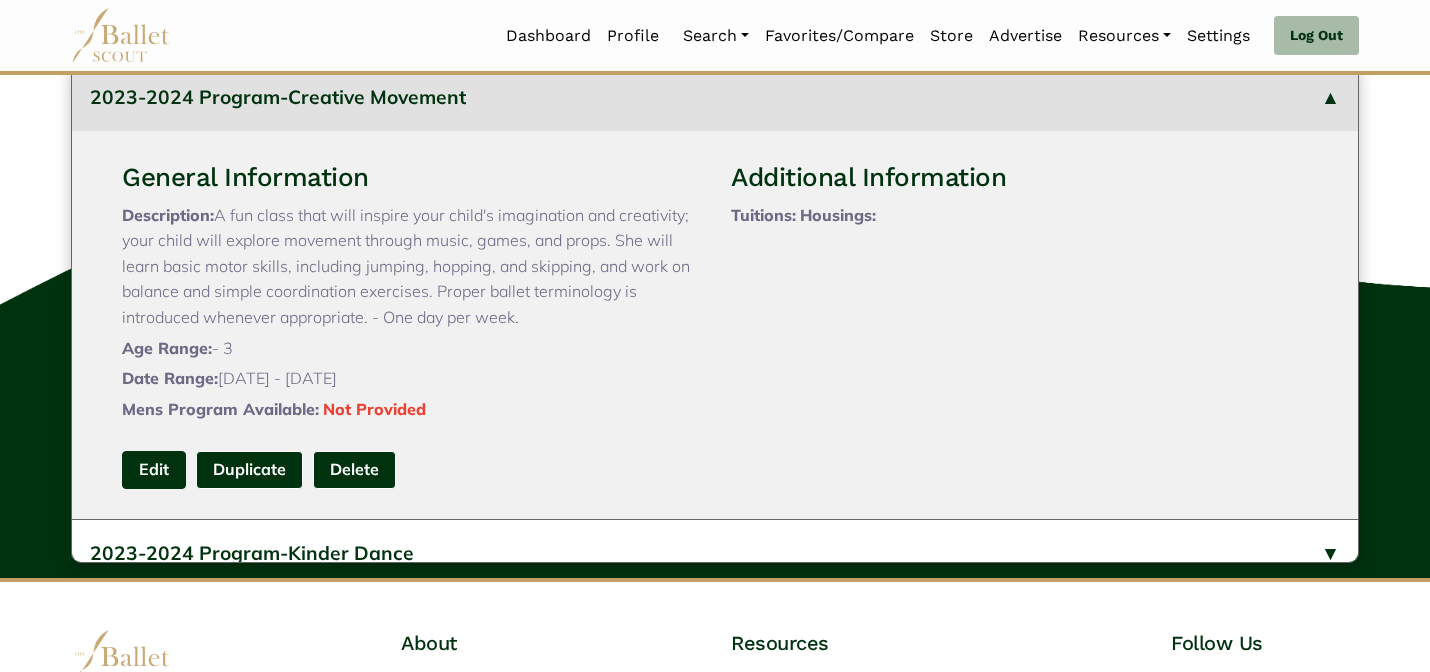 click on "Edit" at bounding box center [154, 469] 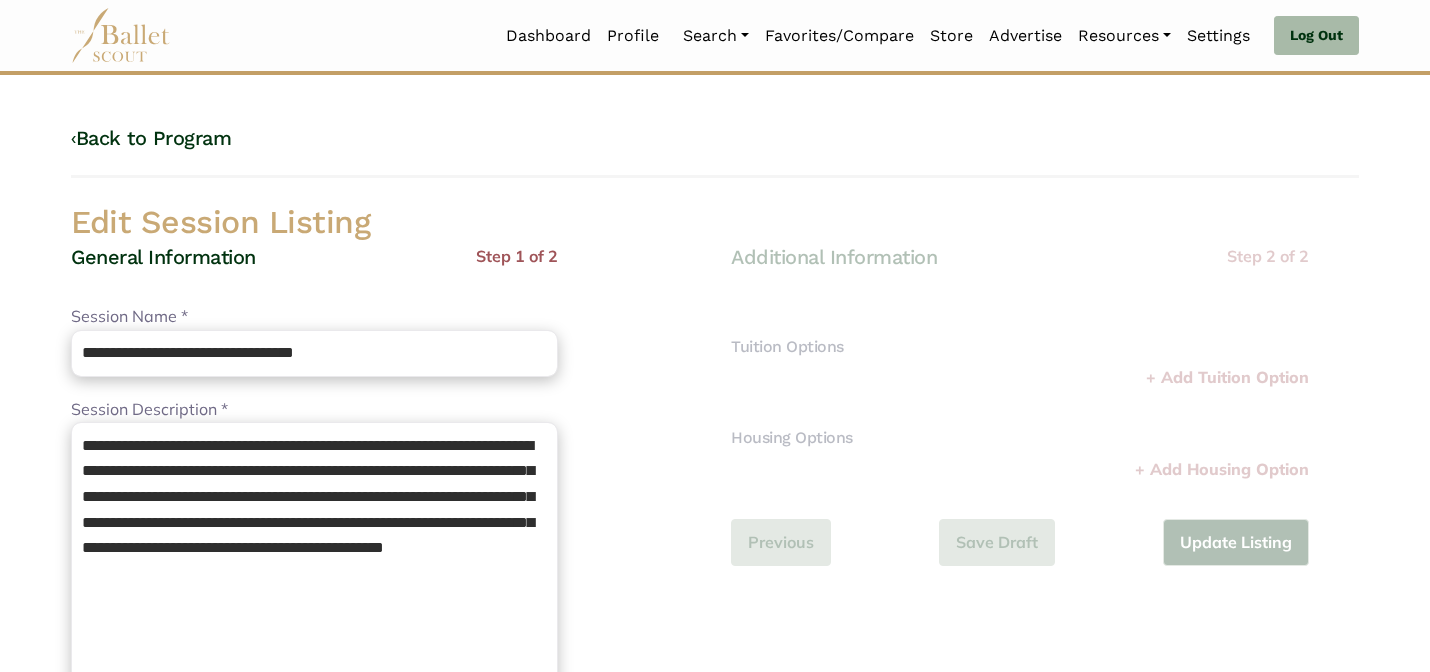 scroll, scrollTop: 0, scrollLeft: 0, axis: both 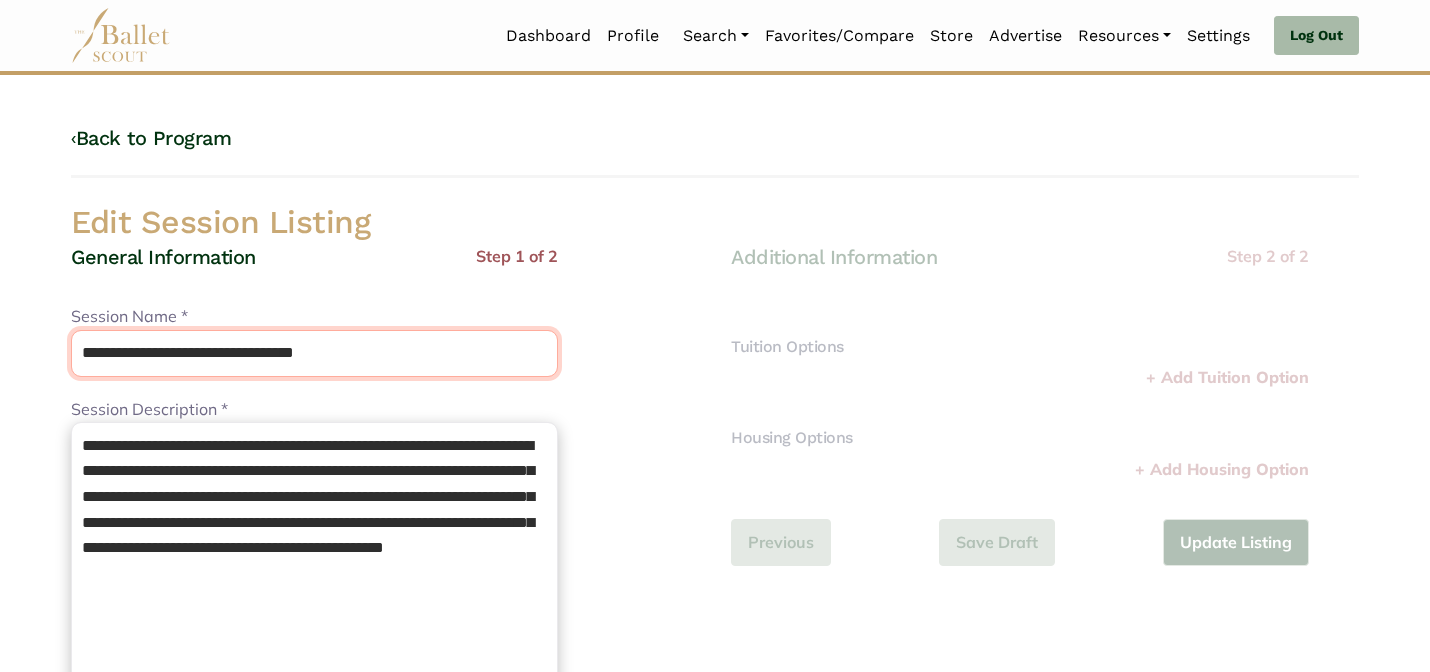 drag, startPoint x: 241, startPoint y: 343, endPoint x: 227, endPoint y: 315, distance: 31.304953 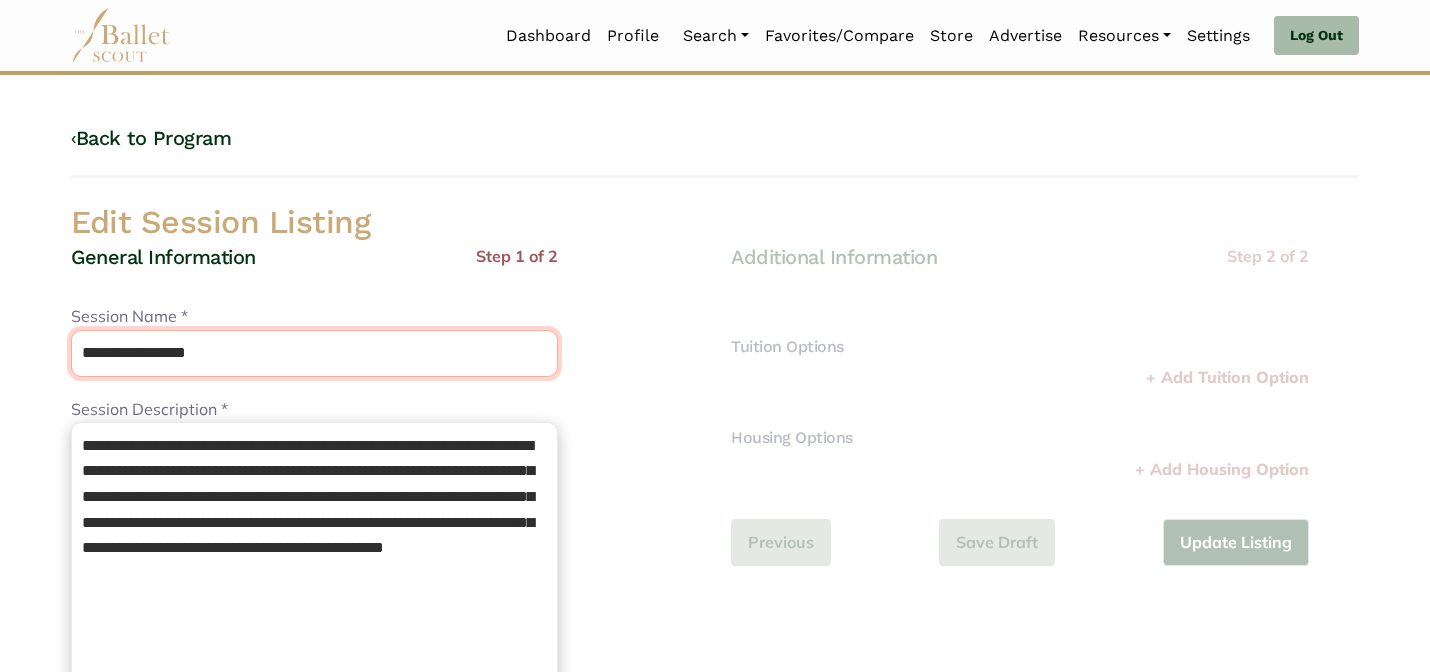 type on "**********" 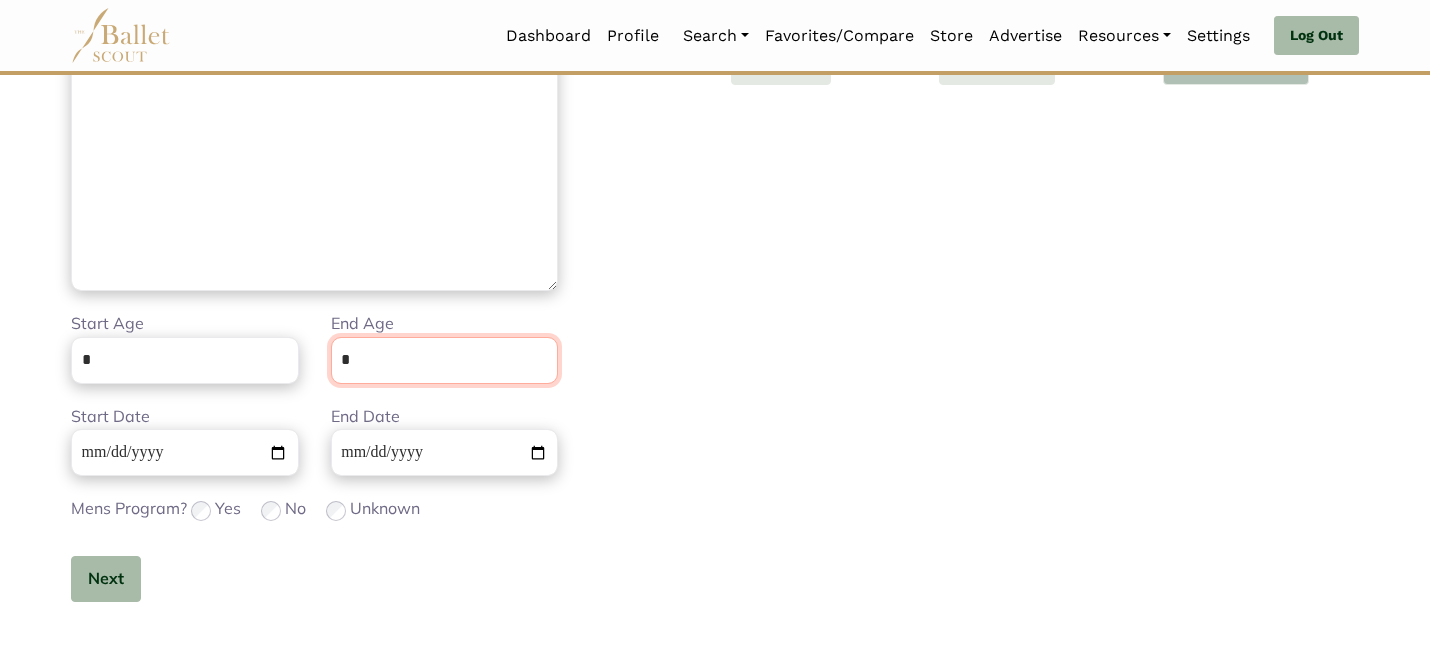 scroll, scrollTop: 505, scrollLeft: 0, axis: vertical 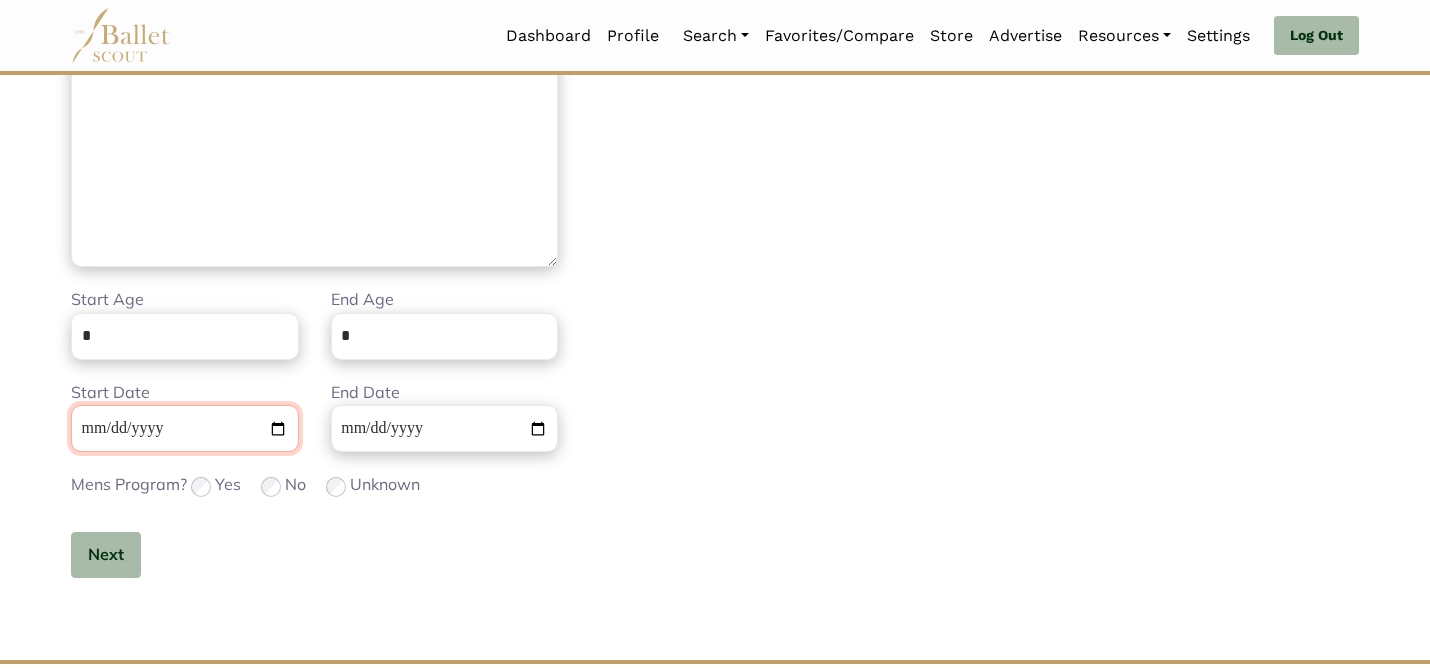 type 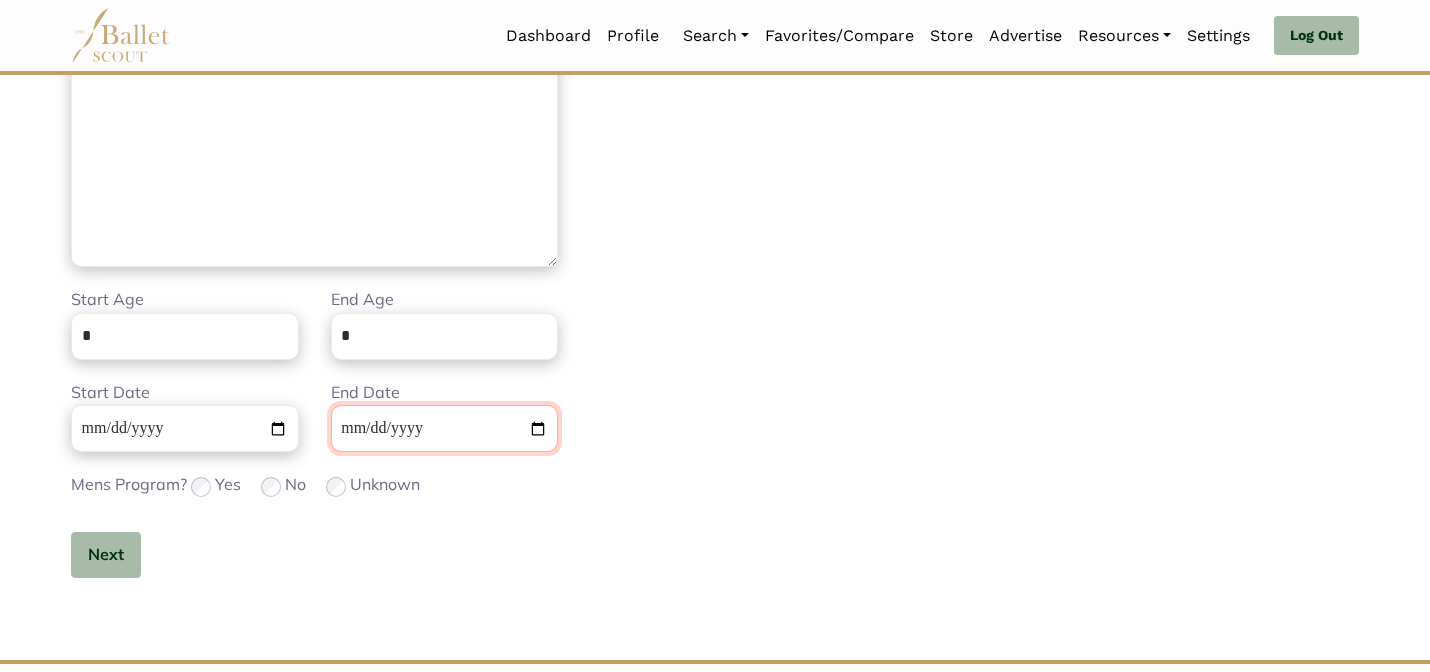 type 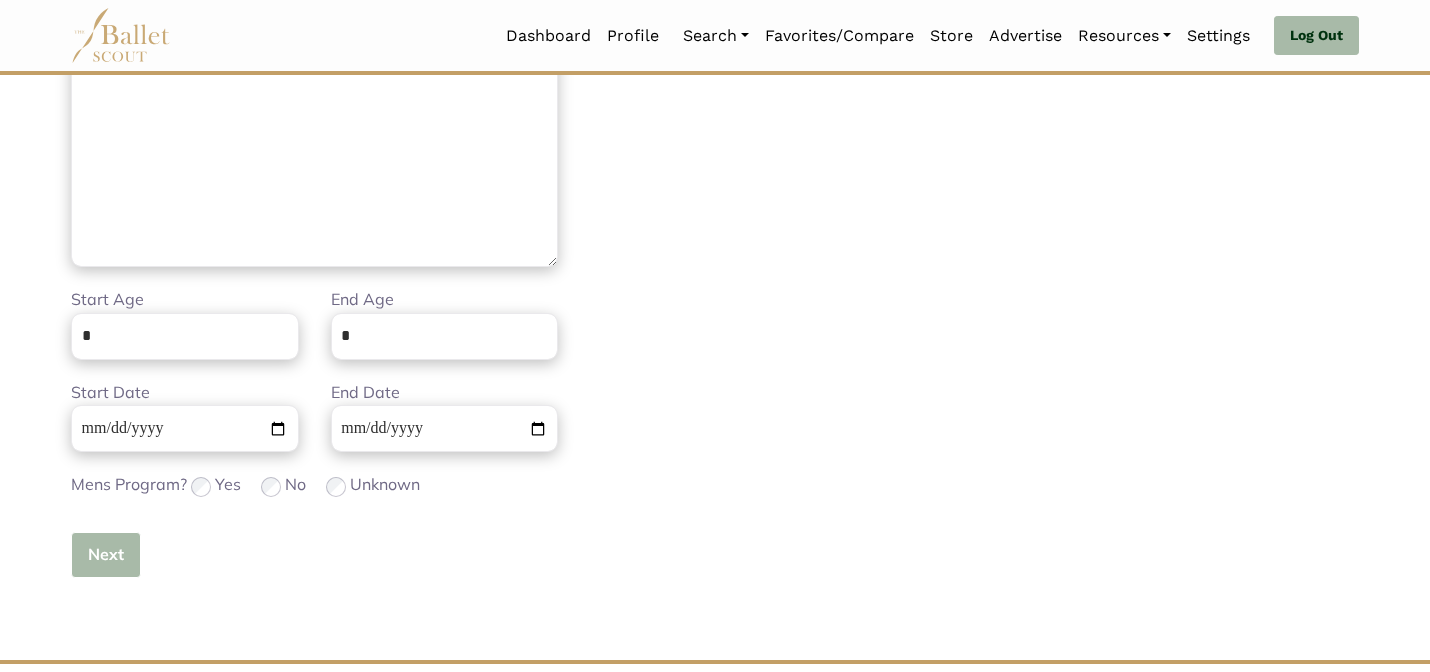 click on "Next" at bounding box center (106, 555) 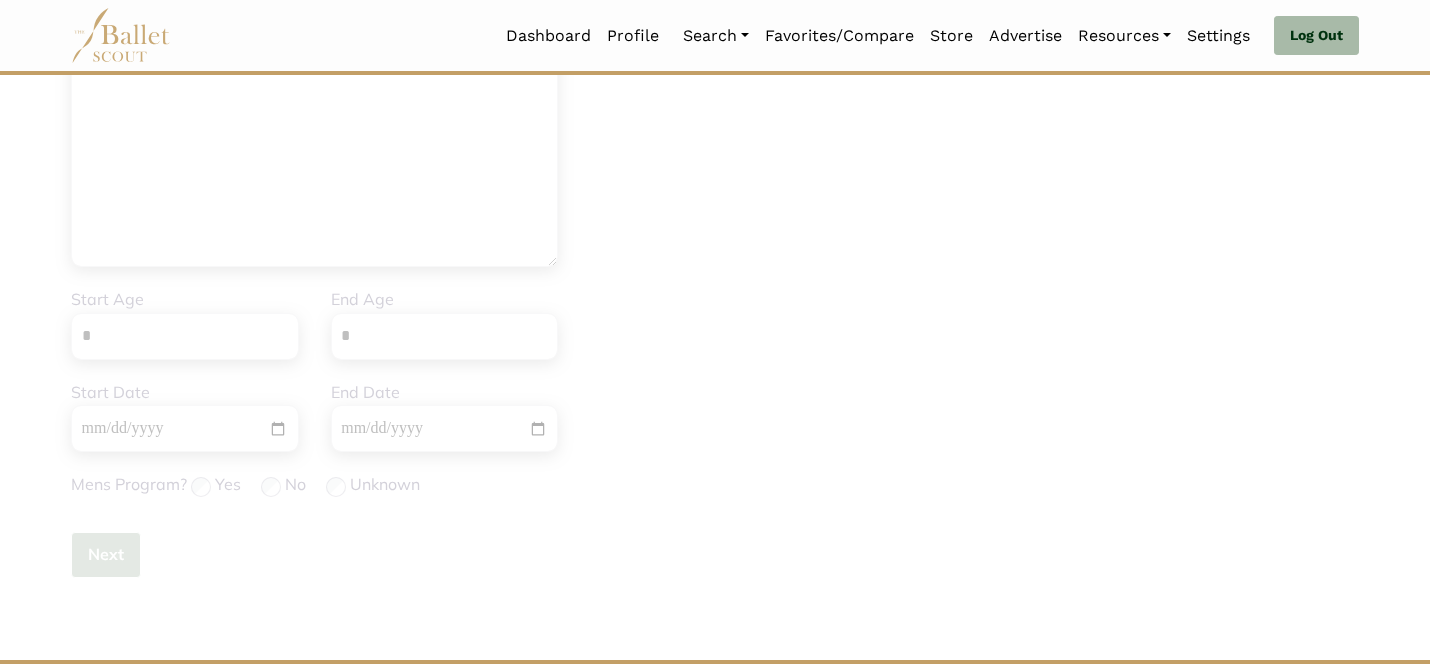 type 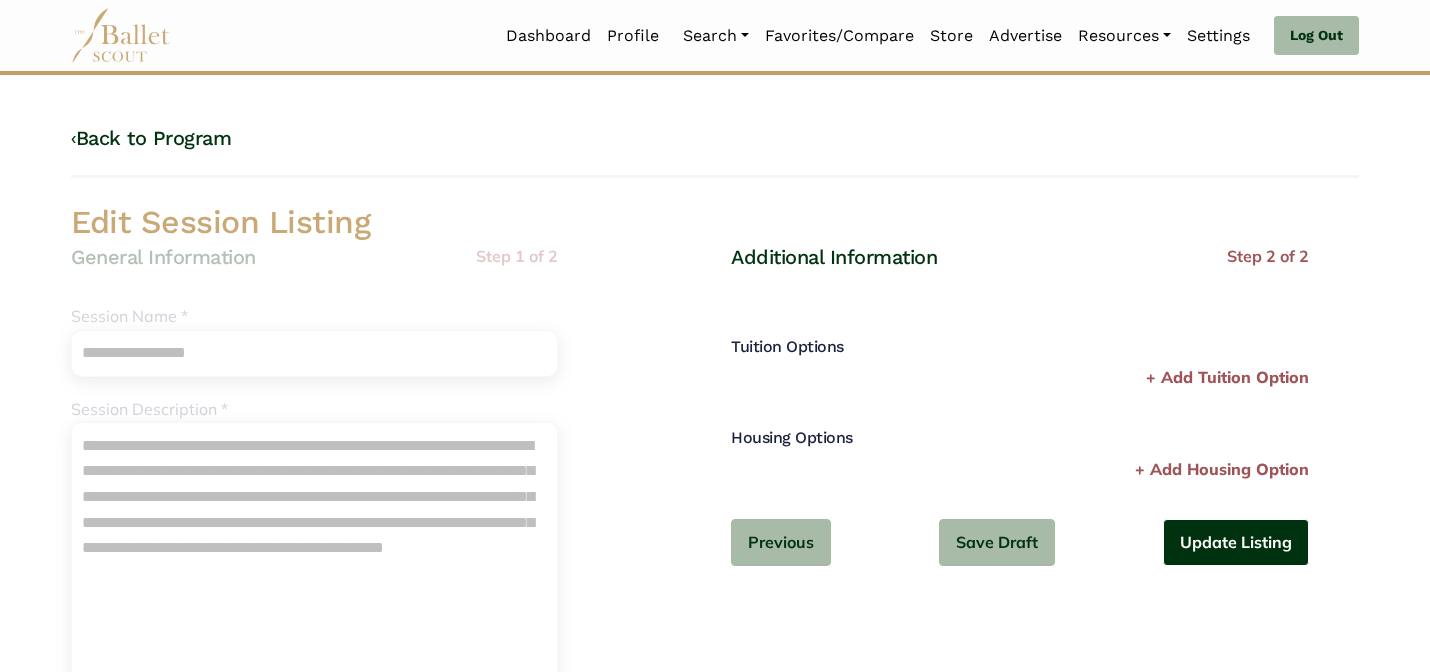 click on "Update Listing" at bounding box center (1236, 542) 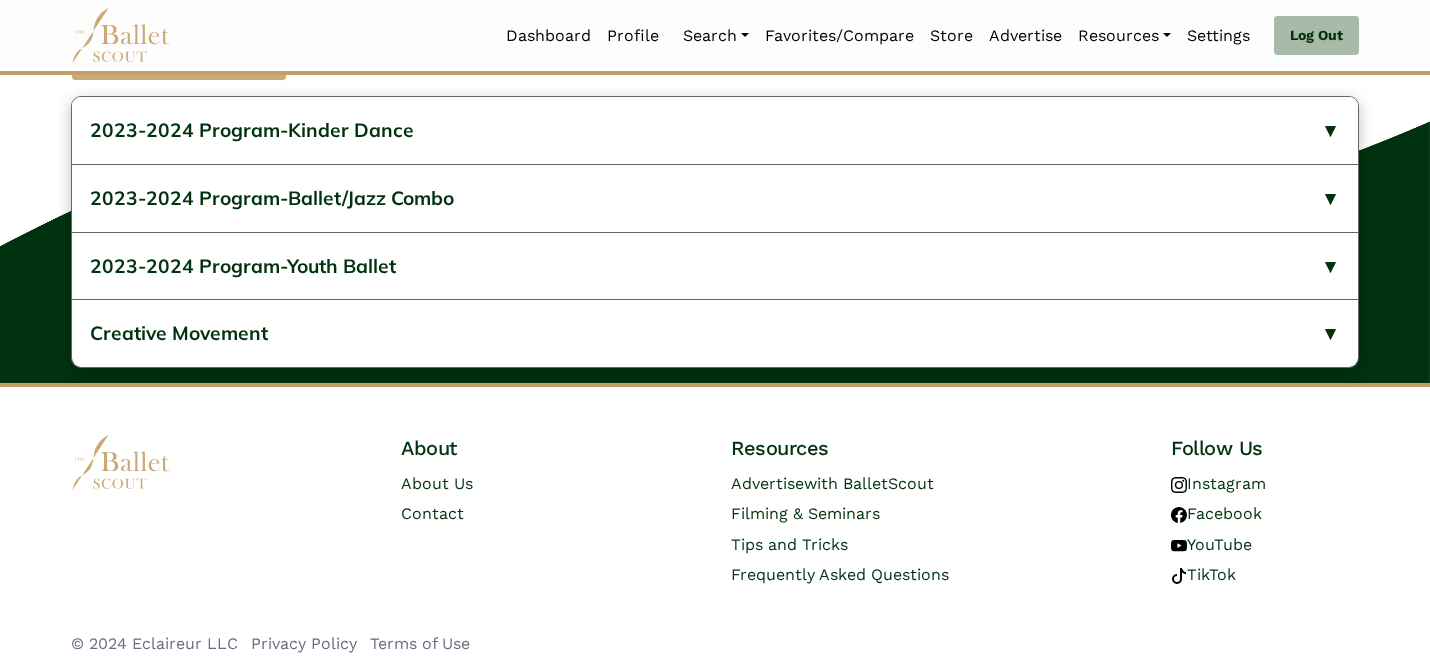 scroll, scrollTop: 1282, scrollLeft: 0, axis: vertical 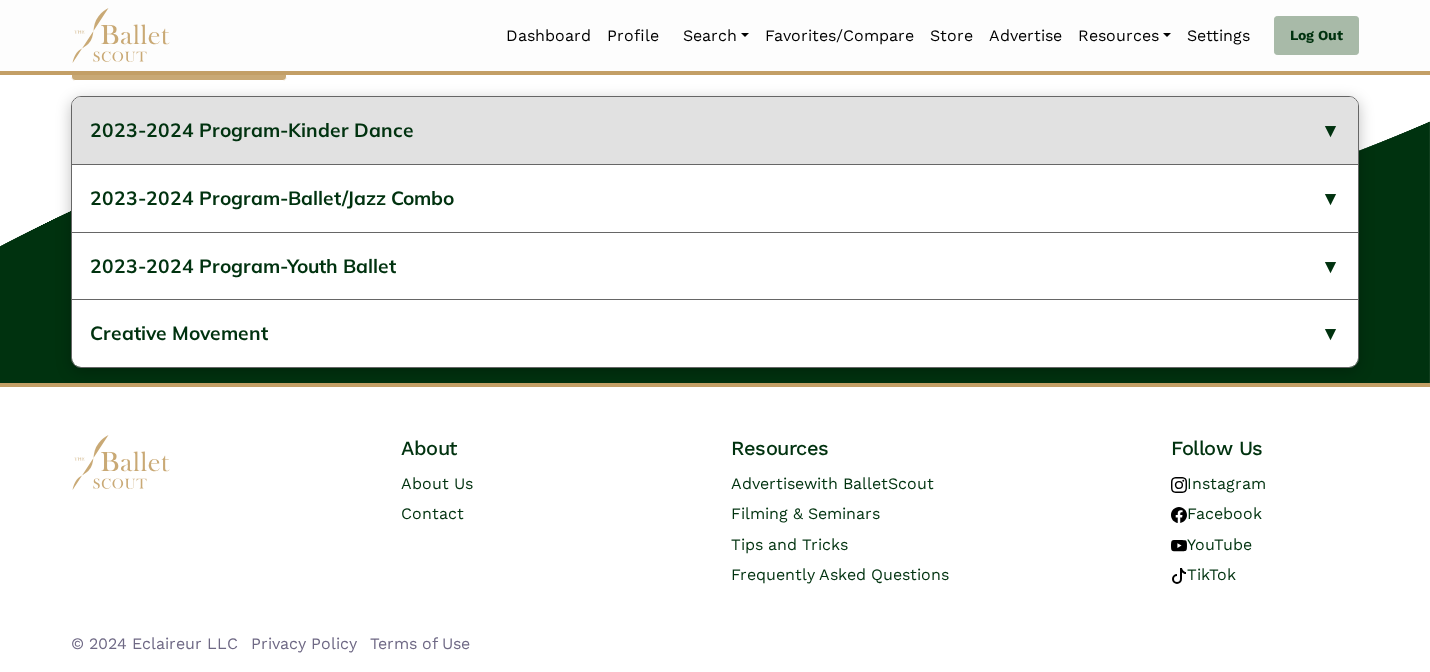 click on "2023-2024 Program-Kinder Dance" at bounding box center (252, 130) 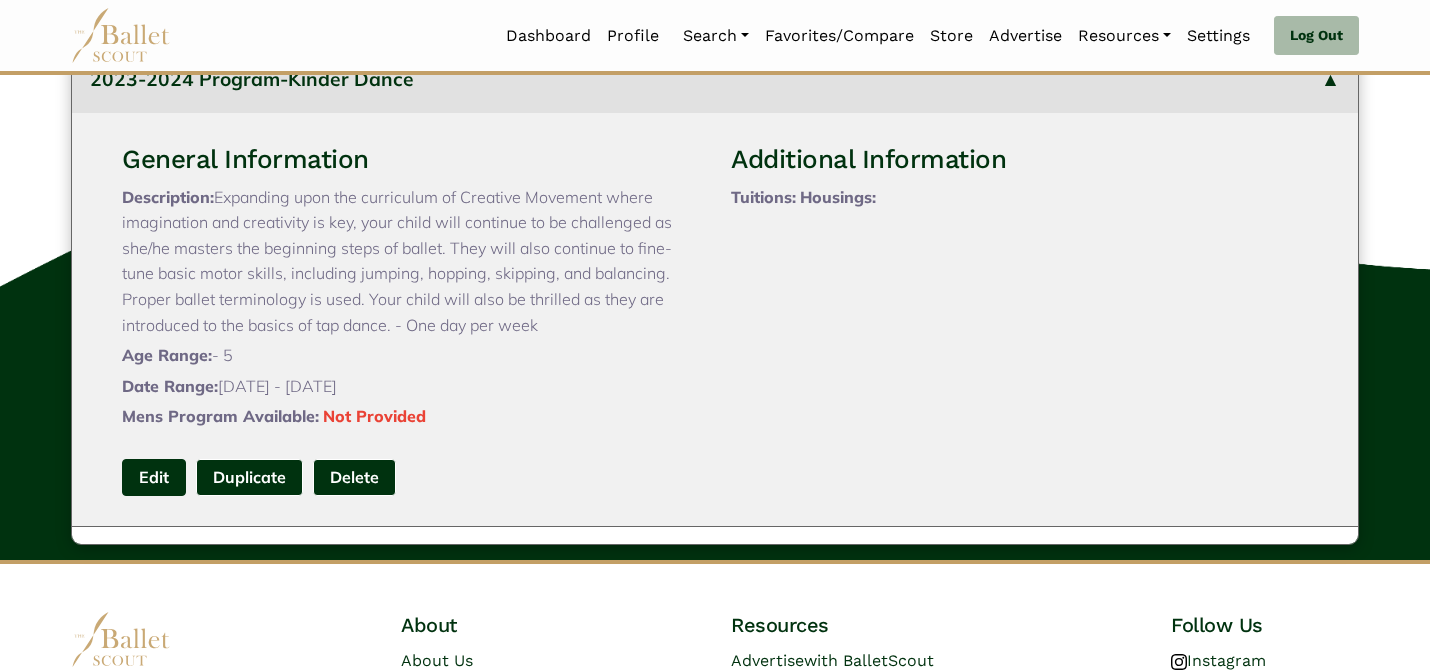 click on "Edit" at bounding box center [154, 477] 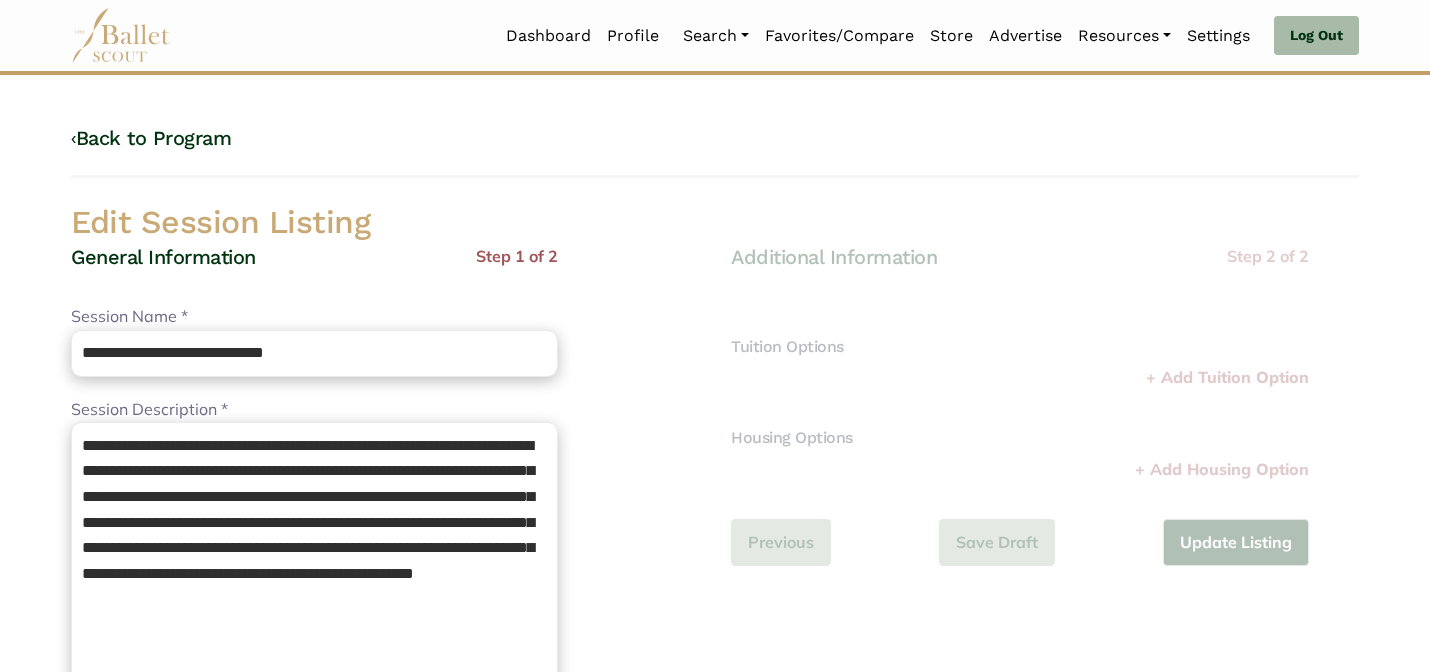 scroll, scrollTop: 0, scrollLeft: 0, axis: both 